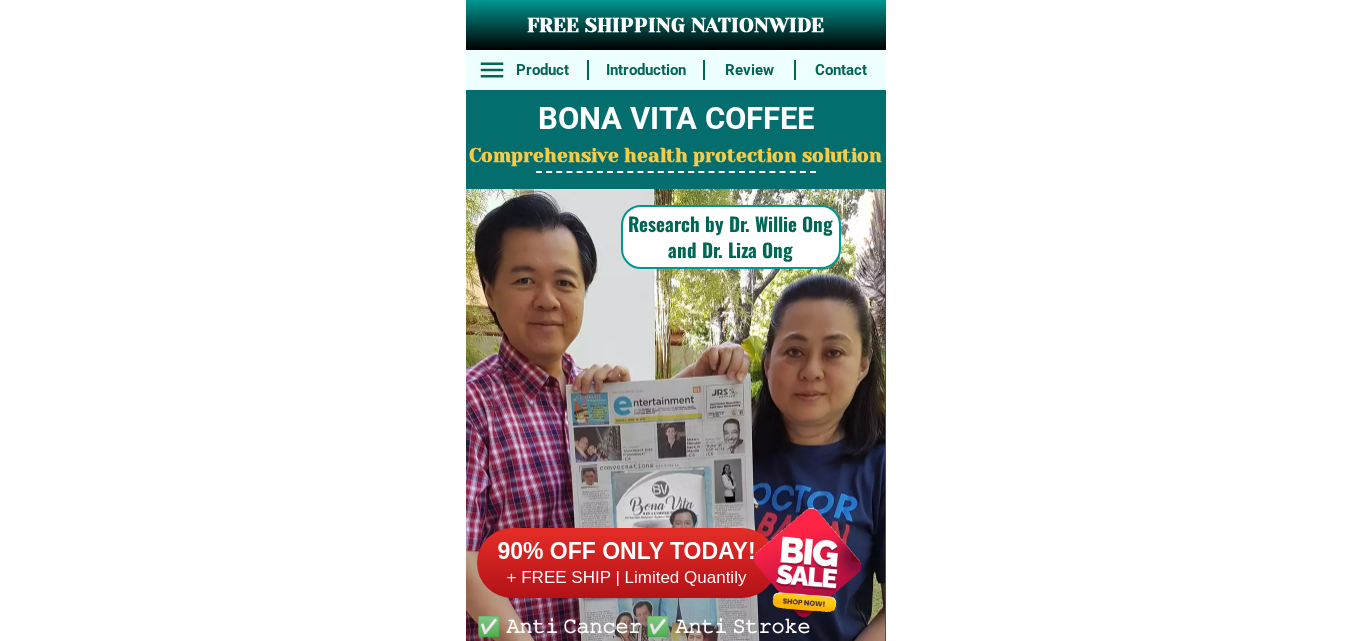 scroll, scrollTop: 0, scrollLeft: 0, axis: both 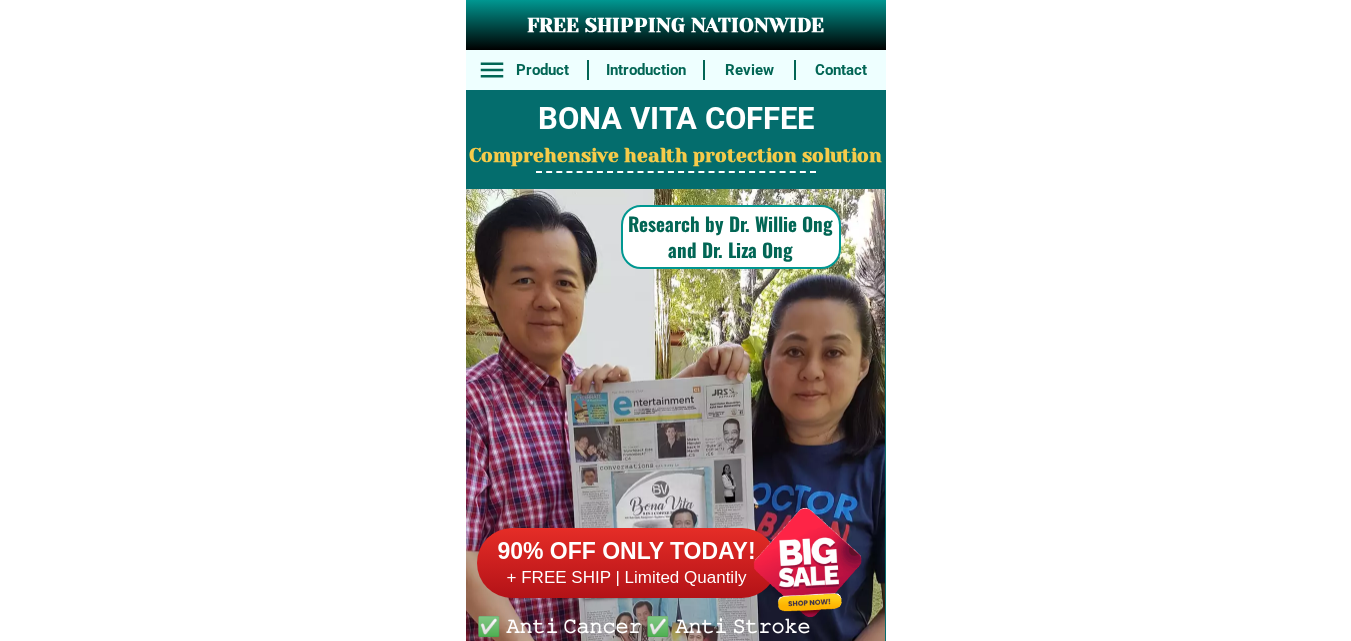 click at bounding box center (807, 562) 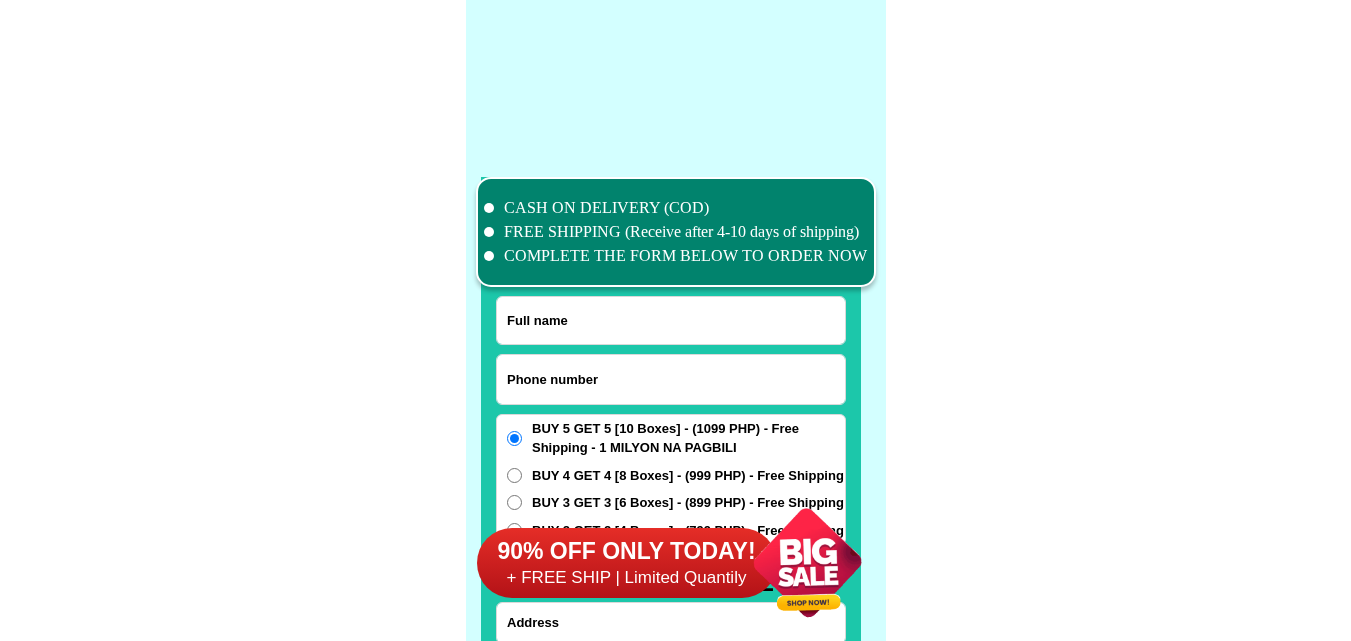 scroll, scrollTop: 15546, scrollLeft: 0, axis: vertical 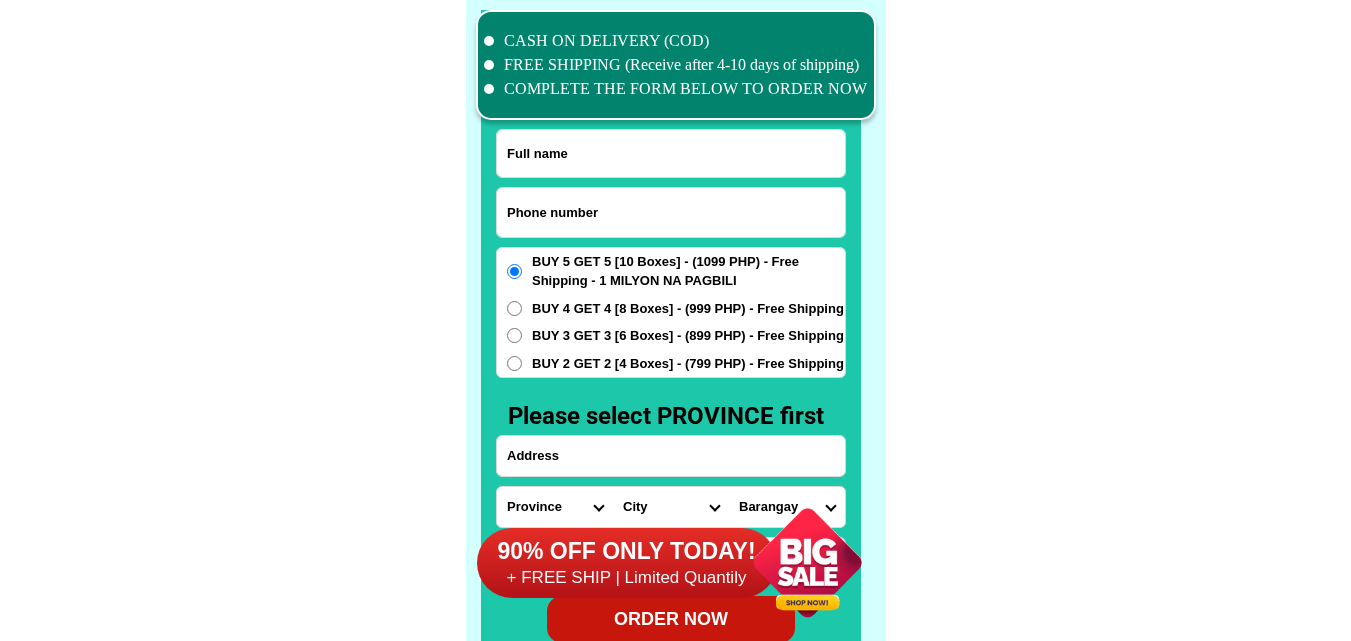 paste on "[PHONE]" 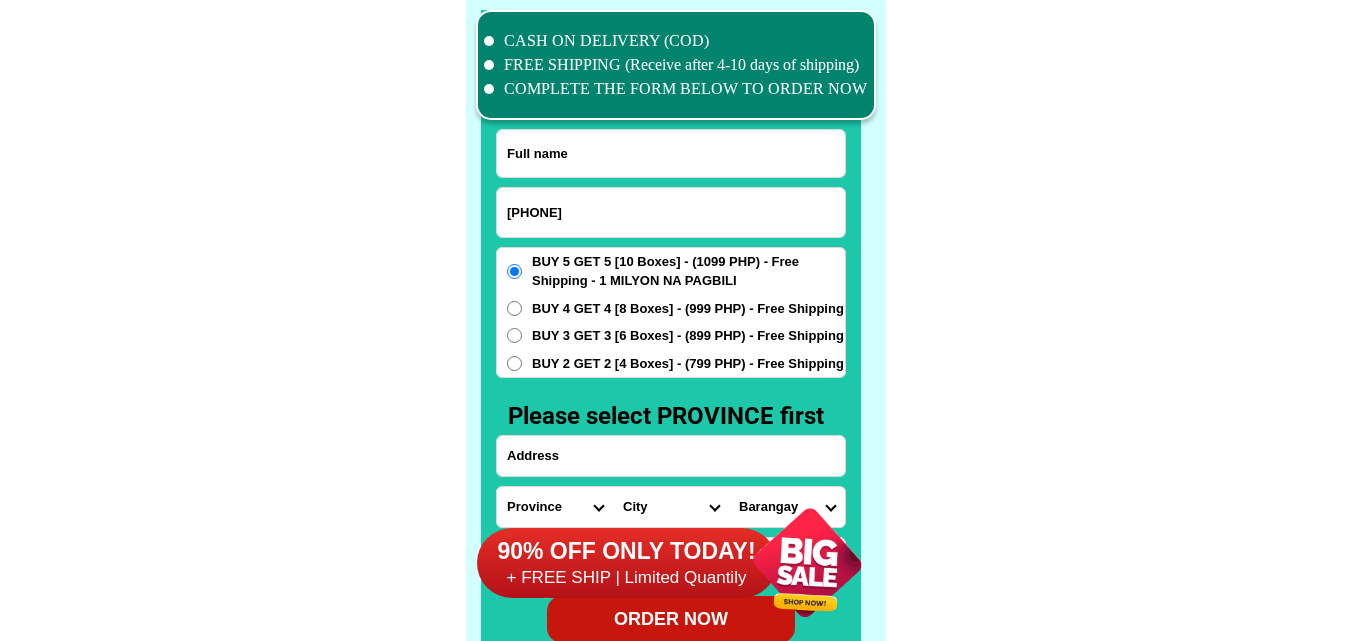 drag, startPoint x: 581, startPoint y: 224, endPoint x: 334, endPoint y: 2, distance: 332.1039 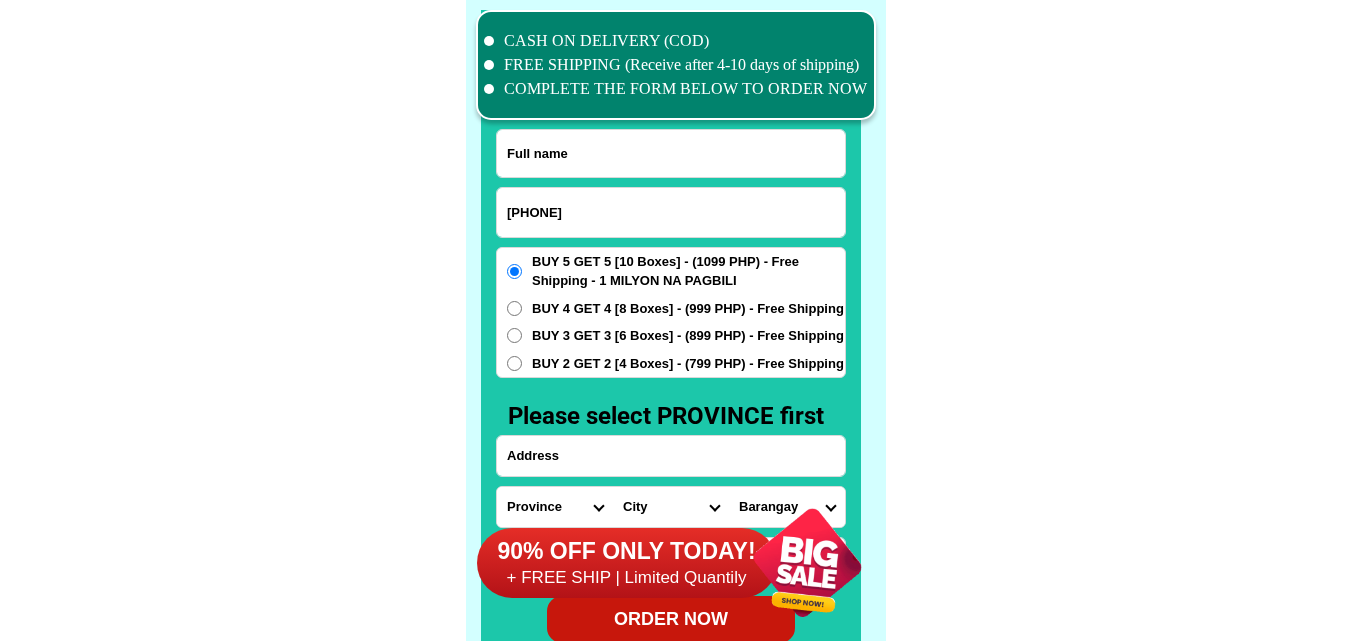 click on "[PHONE]" at bounding box center [671, 212] 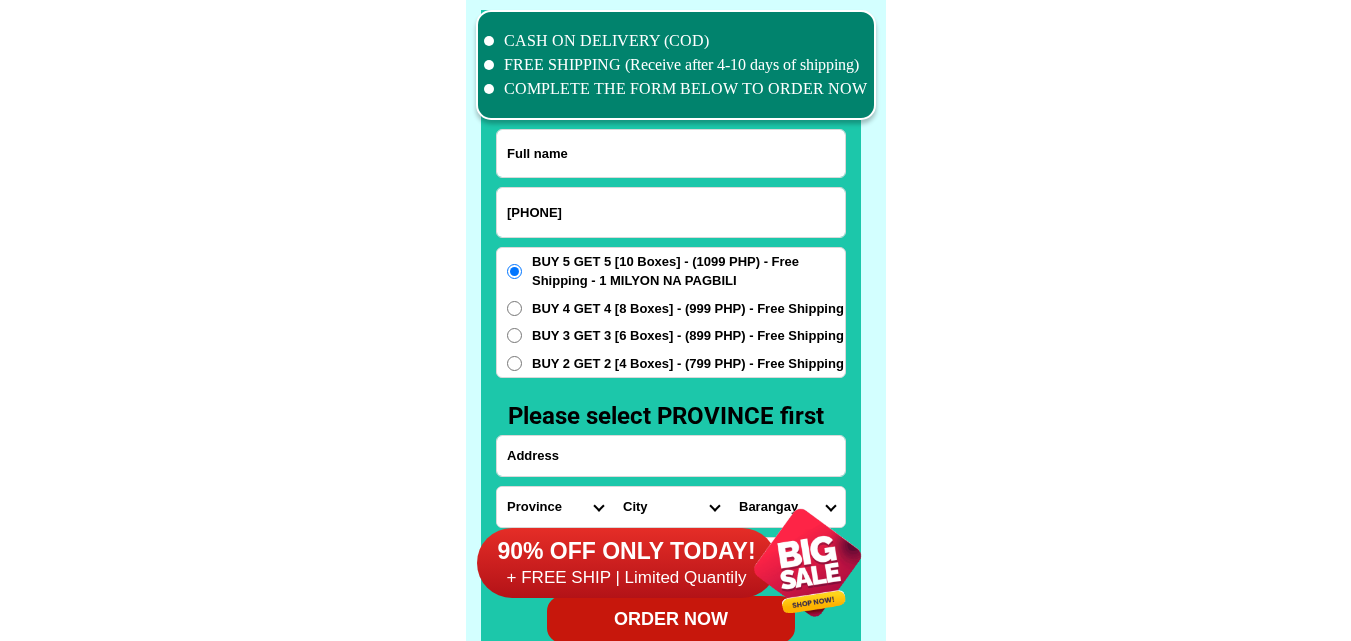 type on "[PHONE]" 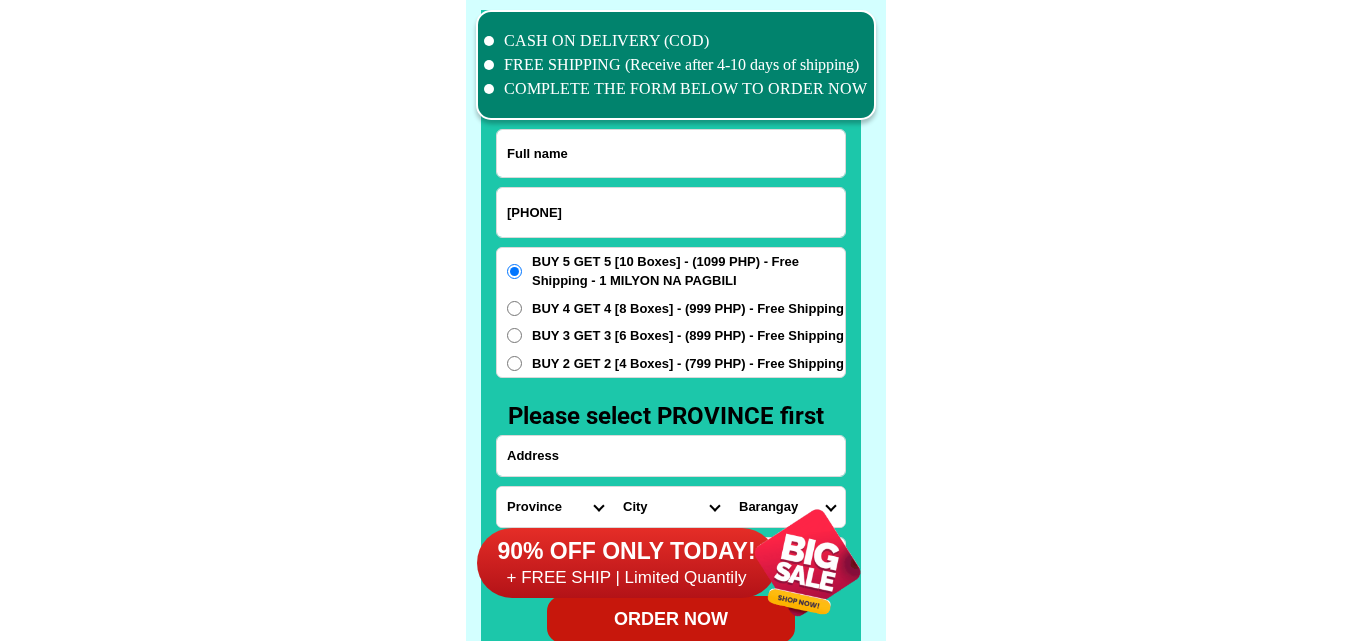 click at bounding box center (671, 153) 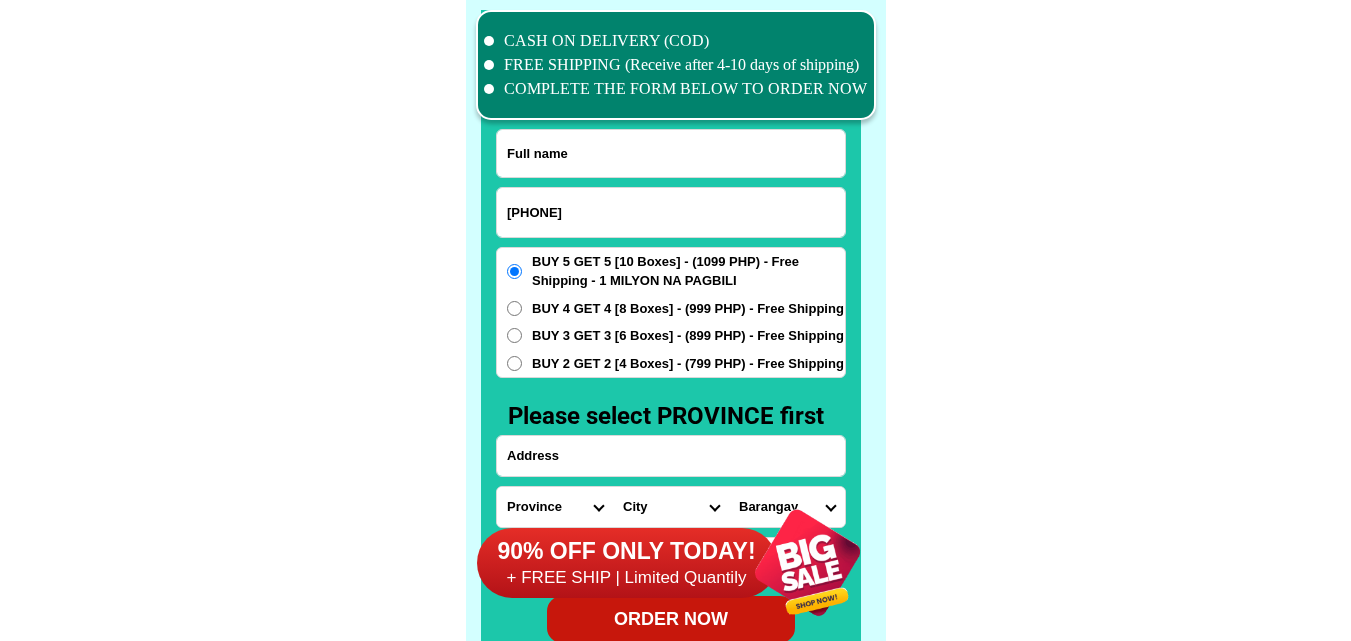 paste on "[FIRST] [LAST]" 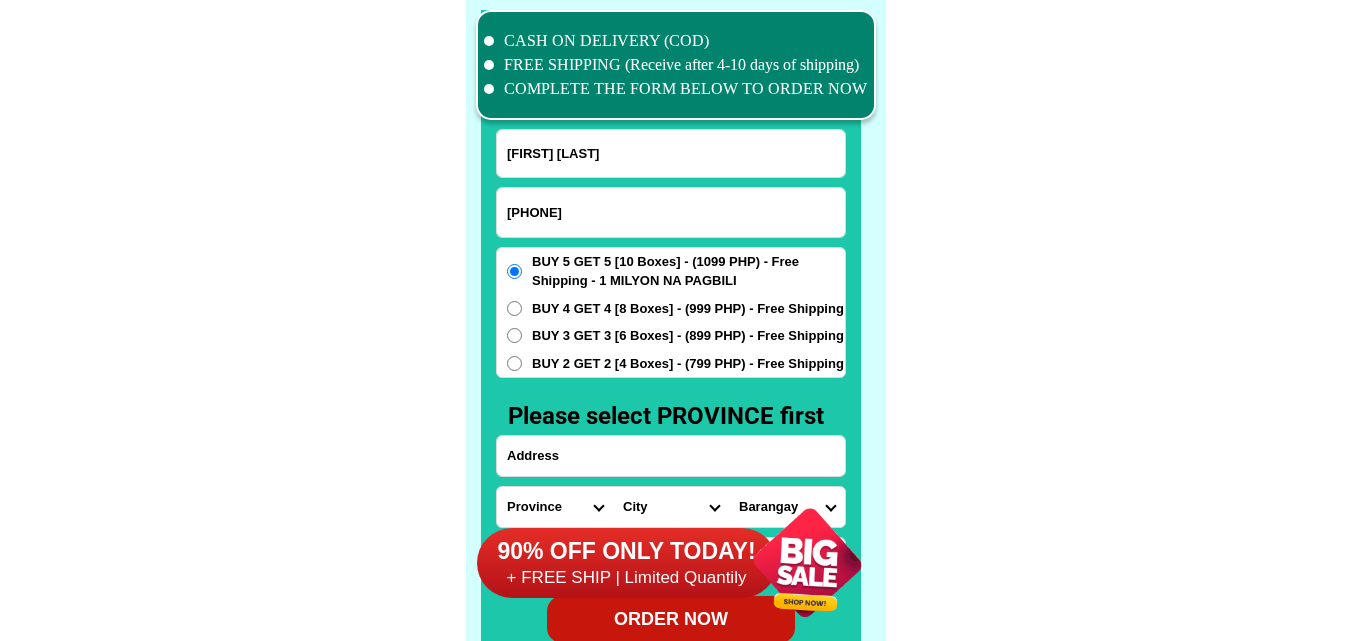 type on "[FIRST] [LAST]" 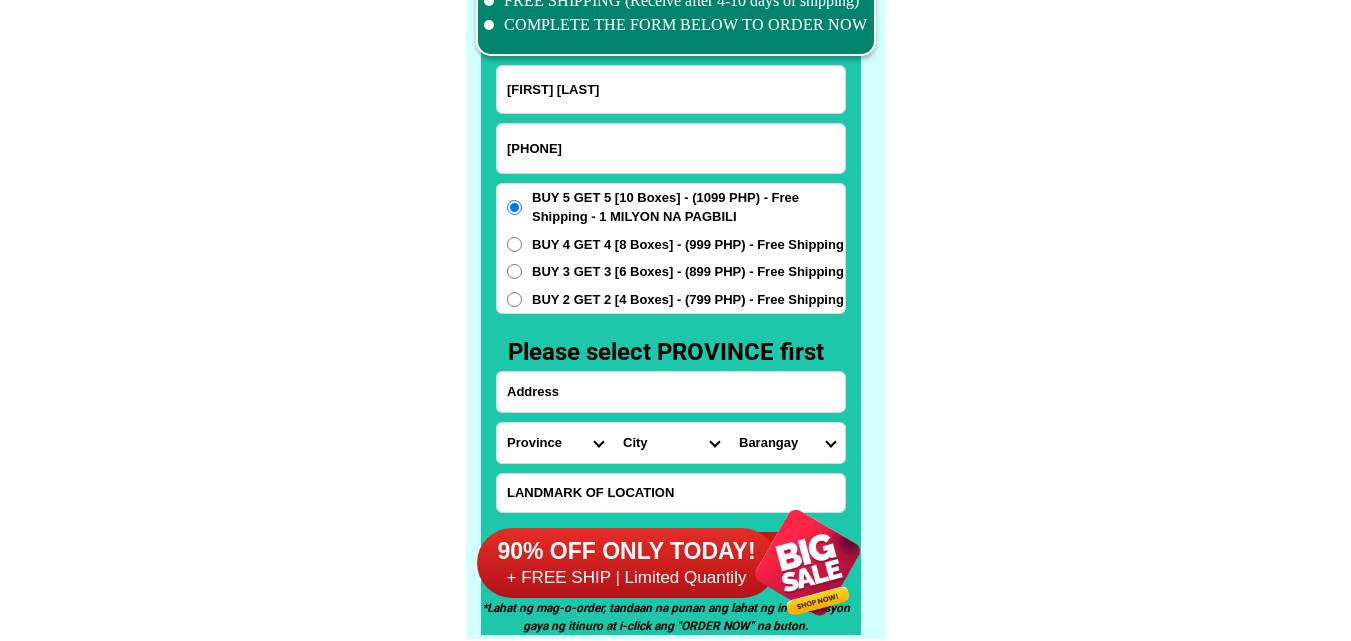scroll, scrollTop: 15646, scrollLeft: 0, axis: vertical 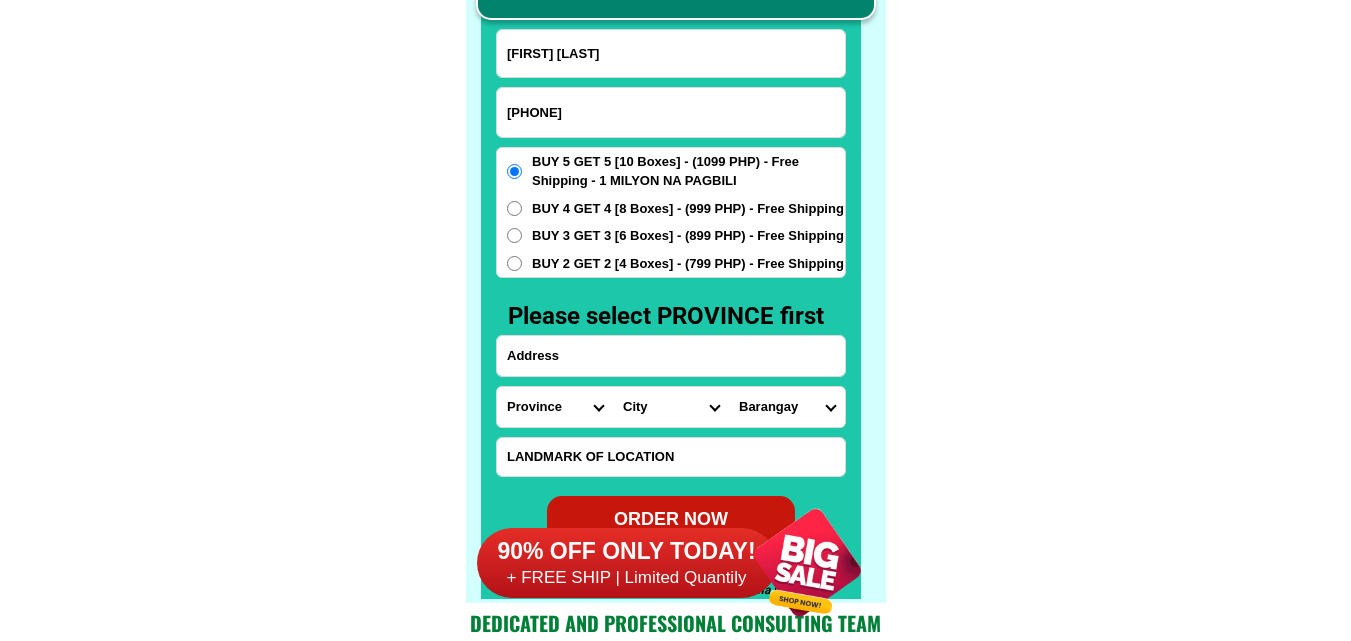 click at bounding box center (671, 356) 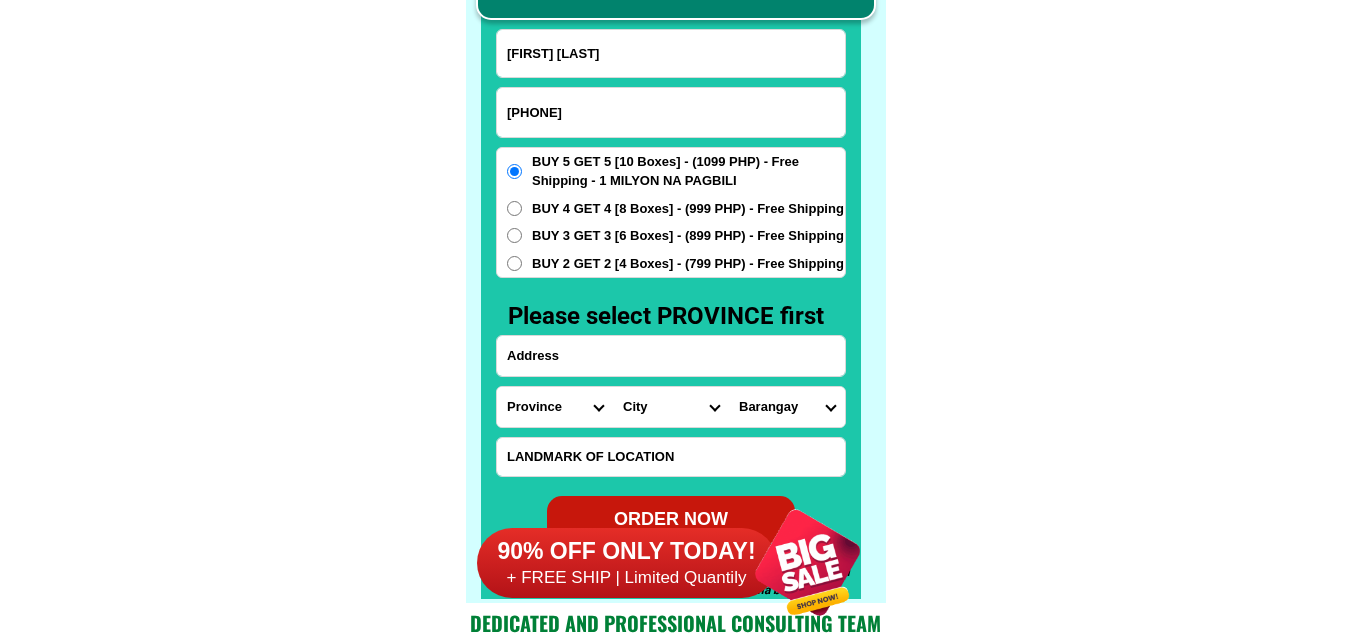 paste on "[LOCATION] [CITY] [CITY]" 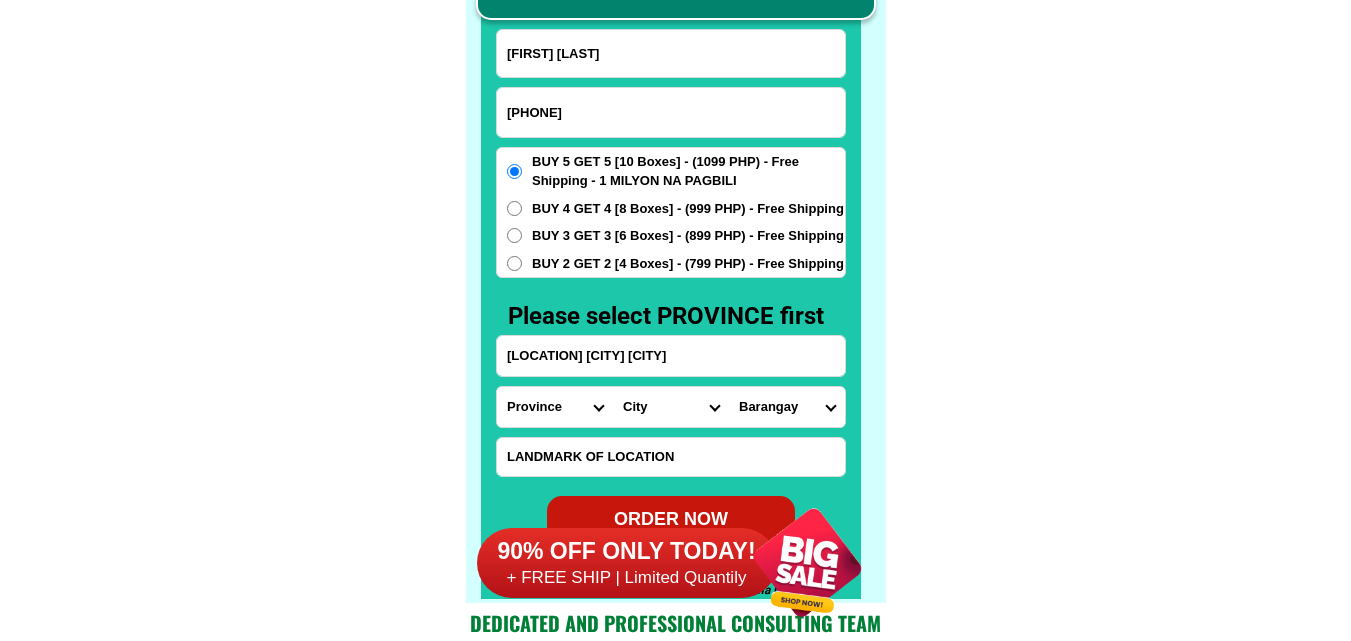 type on "[LOCATION] [CITY] [CITY]" 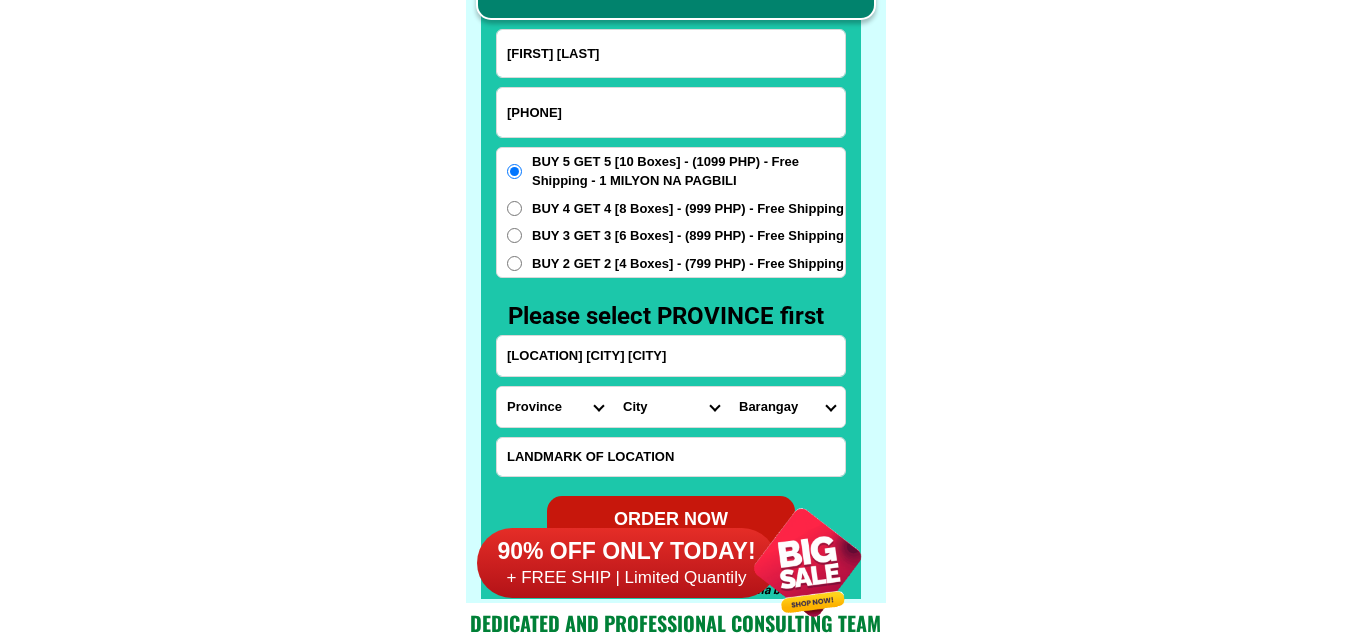 click on "Province Abra Agusan-del-norte Agusan-del-sur Aklan Albay Antique Apayao Aurora Basilan Bataan Batanes Batangas Benguet Biliran Bohol Bukidnon Bulacan Cagayan Camarines-norte Camarines-sur Camiguin Capiz Catanduanes Cavite Cebu Cotabato Davao-de-oro Davao-del-norte Davao-del-sur Davao-occidental Davao-oriental Dinagat-islands Eastern-samar Guimaras Ifugao Ilocos-norte Ilocos-sur Iloilo Isabela Kalinga La-union Laguna Lanao-del-norte Lanao-del-sur Leyte Maguindanao Marinduque Masbate Metro-manila Misamis-occidental Misamis-oriental Mountain-province Negros-occidental Negros-oriental Northern-samar Nueva-ecija Nueva-vizcaya Occidental-mindoro Oriental-mindoro Palawan Pampanga Pangasinan Quezon Quirino Rizal Romblon Sarangani Siquijor Sorsogon South-cotabato Southern-leyte Sultan-kudarat Sulu Surigao-del-norte Surigao-del-sur Tarlac Tawi-tawi Western-samar Zambales Zamboanga-del-norte Zamboanga-del-sur Zamboanga-sibugay" at bounding box center [555, 407] 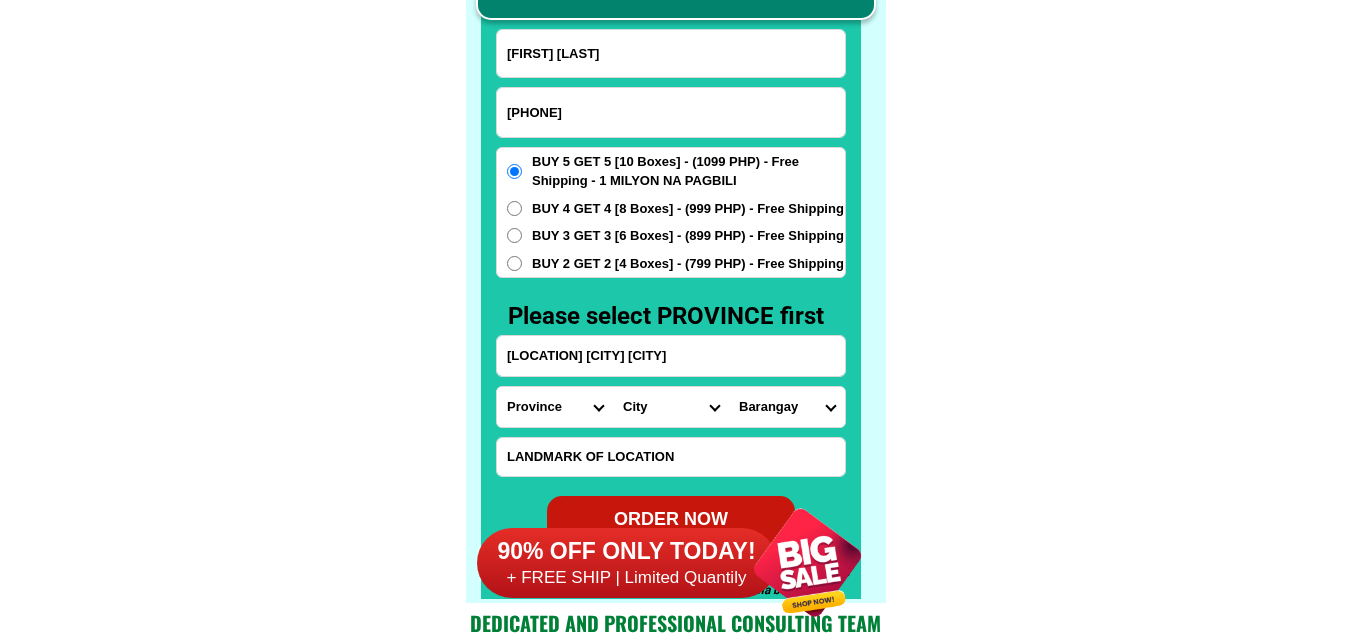 select on "63_374" 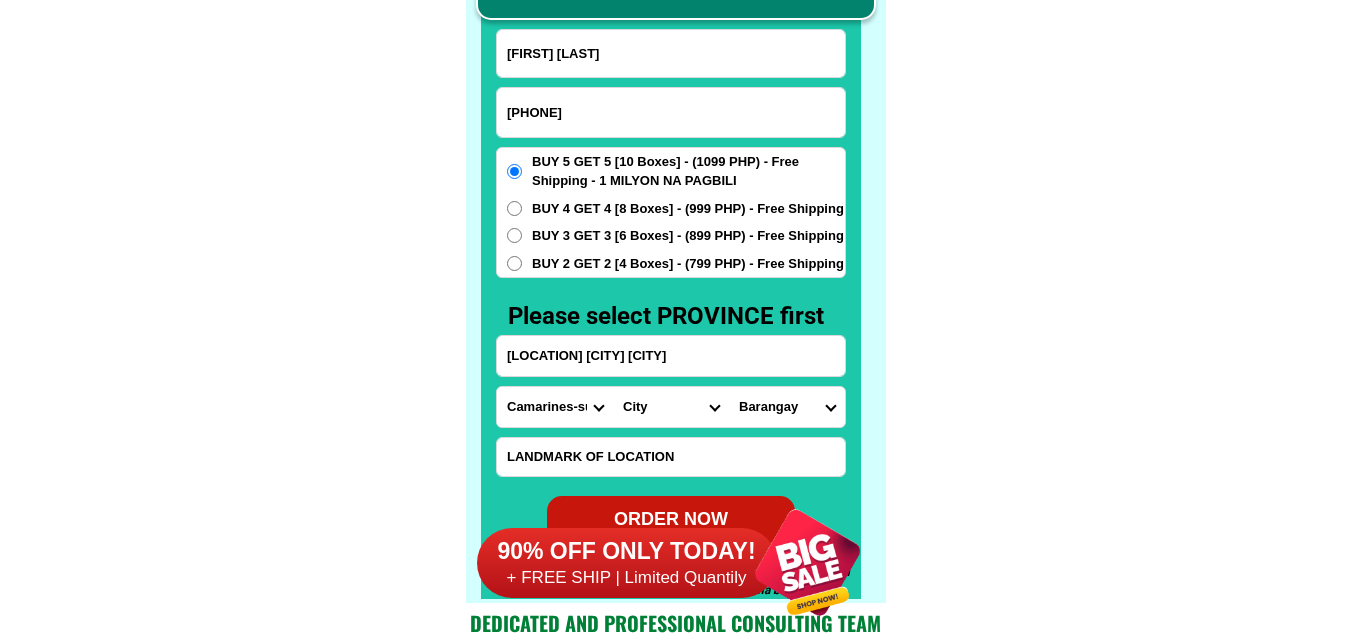 click on "Province Abra Agusan-del-norte Agusan-del-sur Aklan Albay Antique Apayao Aurora Basilan Bataan Batanes Batangas Benguet Biliran Bohol Bukidnon Bulacan Cagayan Camarines-norte Camarines-sur Camiguin Capiz Catanduanes Cavite Cebu Cotabato Davao-de-oro Davao-del-norte Davao-del-sur Davao-occidental Davao-oriental Dinagat-islands Eastern-samar Guimaras Ifugao Ilocos-norte Ilocos-sur Iloilo Isabela Kalinga La-union Laguna Lanao-del-norte Lanao-del-sur Leyte Maguindanao Marinduque Masbate Metro-manila Misamis-occidental Misamis-oriental Mountain-province Negros-occidental Negros-oriental Northern-samar Nueva-ecija Nueva-vizcaya Occidental-mindoro Oriental-mindoro Palawan Pampanga Pangasinan Quezon Quirino Rizal Romblon Sarangani Siquijor Sorsogon South-cotabato Southern-leyte Sultan-kudarat Sulu Surigao-del-norte Surigao-del-sur Tarlac Tawi-tawi Western-samar Zambales Zamboanga-del-norte Zamboanga-del-sur Zamboanga-sibugay" at bounding box center (555, 407) 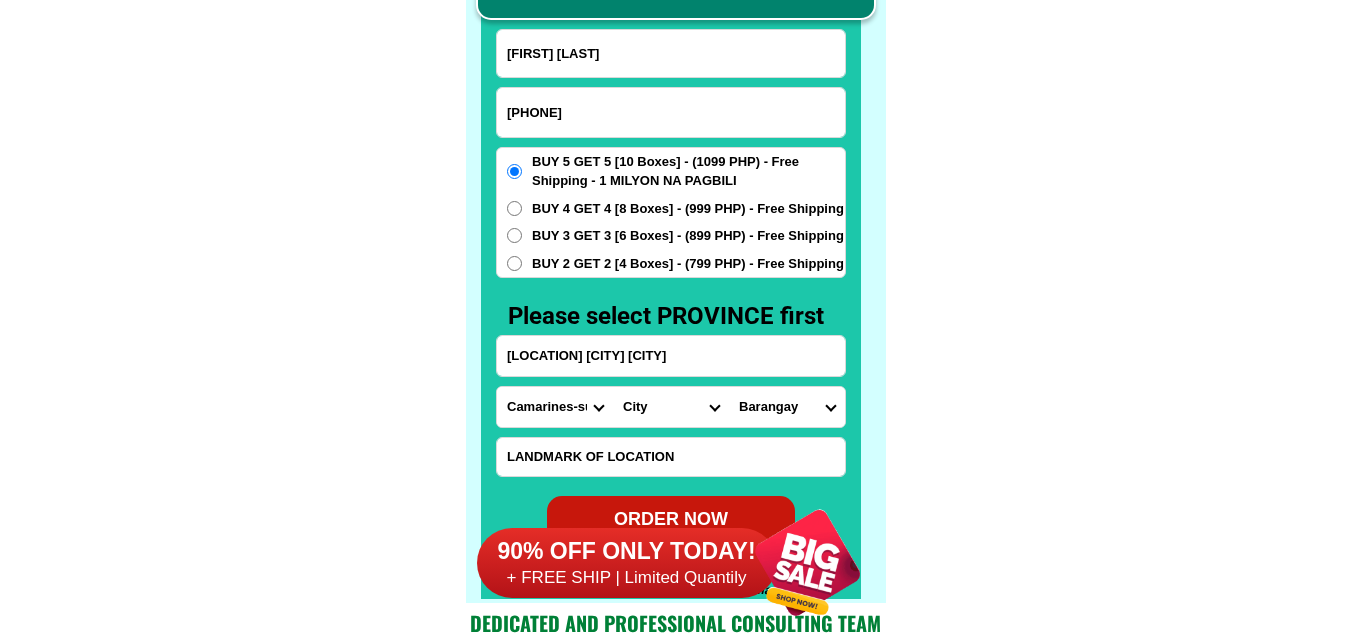 click on "[CITY] [CITY] [CITY] [CITY] [CITY] [CITY] [CITY] [CITY] [CITY] [CITY] [CITY] [CITY] [CITY] [CITY] [CITY] [CITY] [CITY] [CITY] [CITY] [CITY] [CITY] [CITY] [CITY] [CITY] [CITY] [CITY] [CITY]" at bounding box center (671, 407) 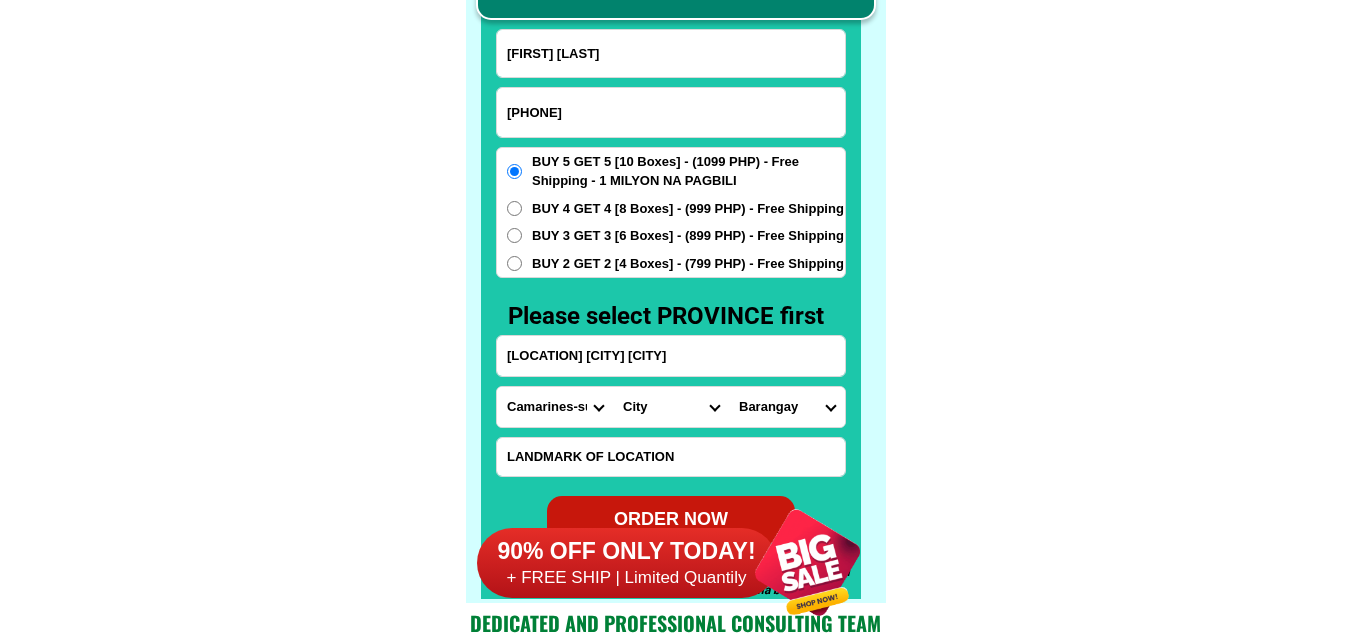 select on "[NUMBER]" 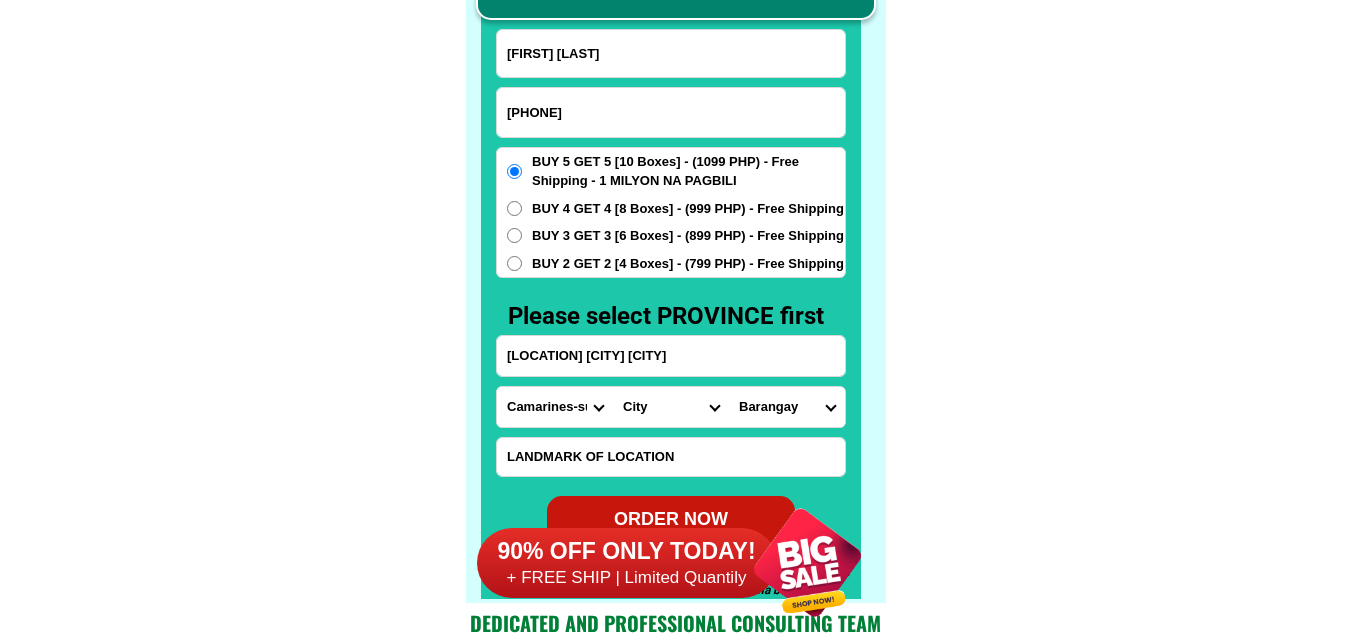 click on "[CITY] [CITY] [CITY] [CITY] [CITY] [CITY] [CITY] [CITY] [CITY] [CITY] [CITY] [CITY] [CITY] [CITY] [CITY] [CITY] [CITY] [CITY] [CITY] [CITY] [CITY] [CITY] [CITY] [CITY] [CITY] [CITY] [CITY]" at bounding box center (671, 407) 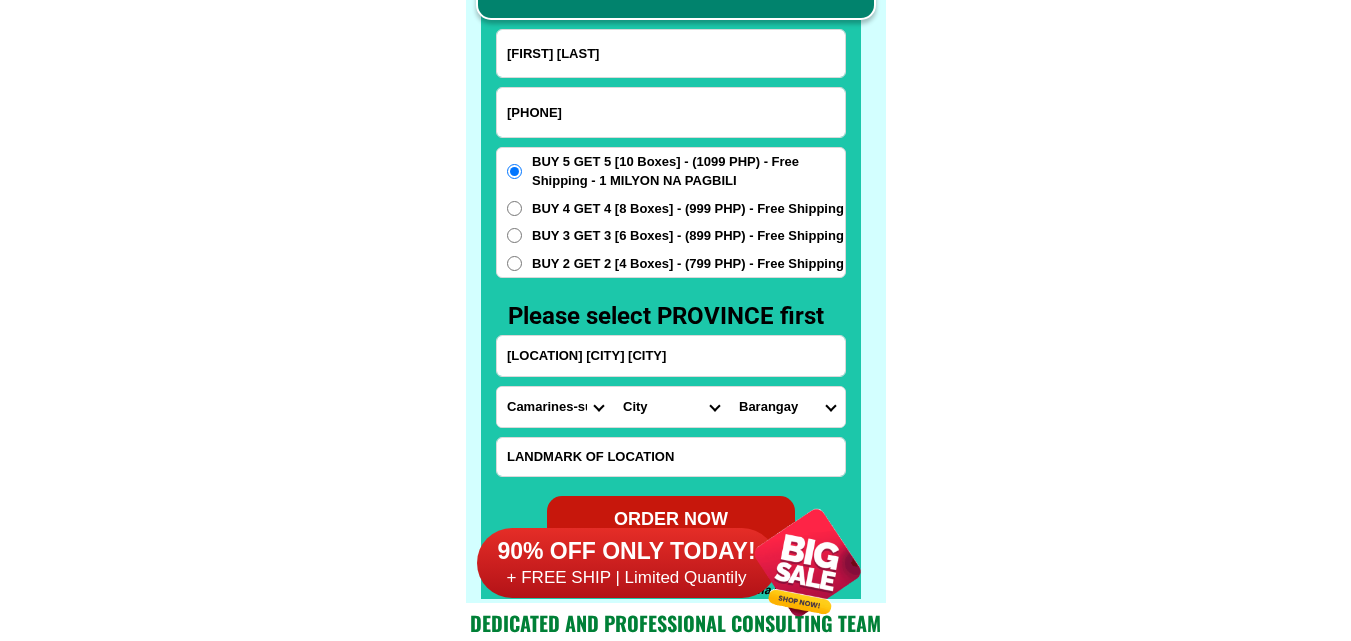 click on "Barangay [LAST] Barangay [NUMBER] Barangay [NUMBER] Barangay [NUMBER] Barangay [NUMBER] Barangay [NUMBER] Barangay [NUMBER] Barangay [NUMBER] Barangay [NUMBER] Barangay [NUMBER] Barangay [NUMBER] Barangay [NUMBER] Barangay [NUMBER] Barangay [NUMBER] Barangay [NUMBER] Barangay [NUMBER] Barangay [NUMBER] Barangay [NUMBER] Barangay [NUMBER] Barangay [NUMBER] Barangay [NUMBER] Barangay [NUMBER] Barangay [NUMBER] Barangay [NUMBER] Barangay [NUMBER]" at bounding box center (787, 407) 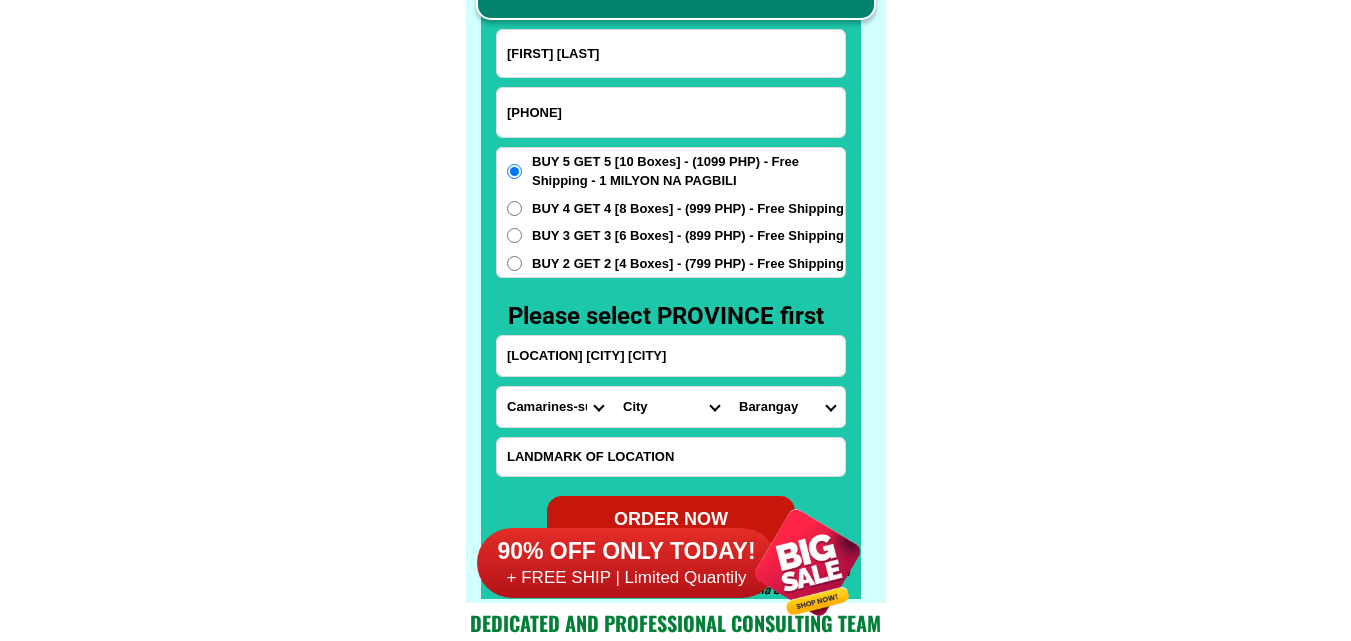 select on "[NUMBER]" 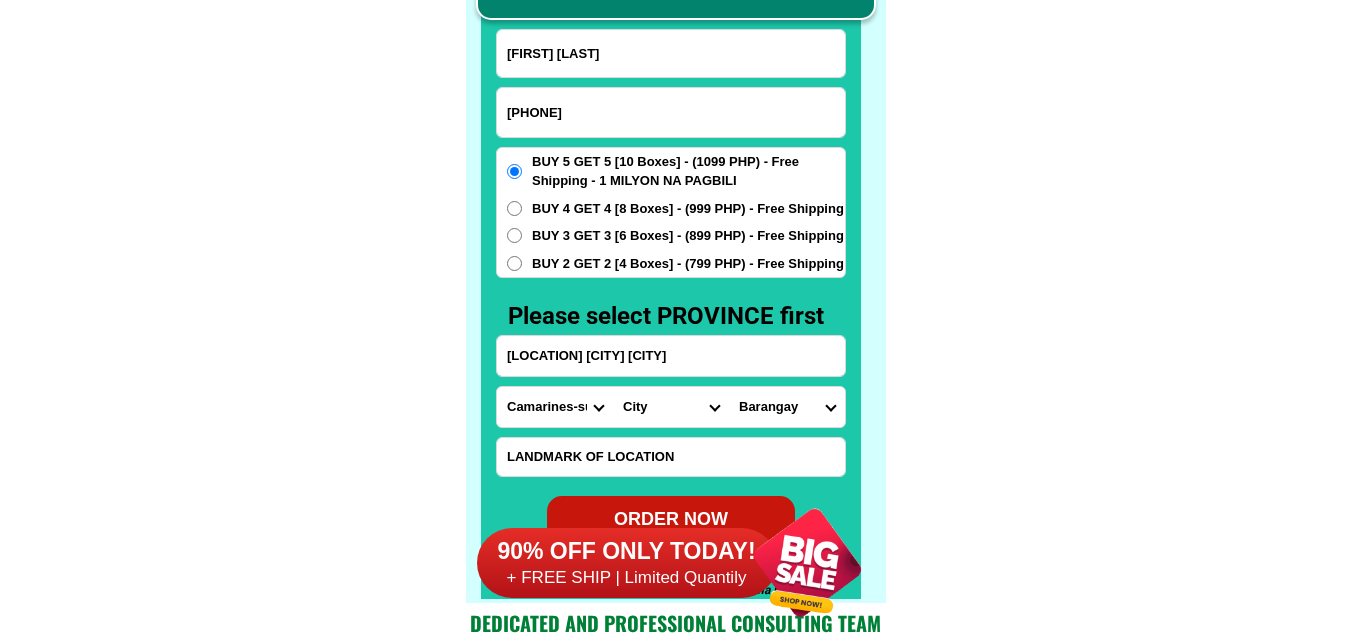 click on "Barangay [LAST] Barangay [NUMBER] Barangay [NUMBER] Barangay [NUMBER] Barangay [NUMBER] Barangay [NUMBER] Barangay [NUMBER] Barangay [NUMBER] Barangay [NUMBER] Barangay [NUMBER] Barangay [NUMBER] Barangay [NUMBER] Barangay [NUMBER] Barangay [NUMBER] Barangay [NUMBER] Barangay [NUMBER] Barangay [NUMBER] Barangay [NUMBER] Barangay [NUMBER] Barangay [NUMBER] Barangay [NUMBER] Barangay [NUMBER] Barangay [NUMBER] Barangay [NUMBER] Barangay [NUMBER]" at bounding box center (787, 407) 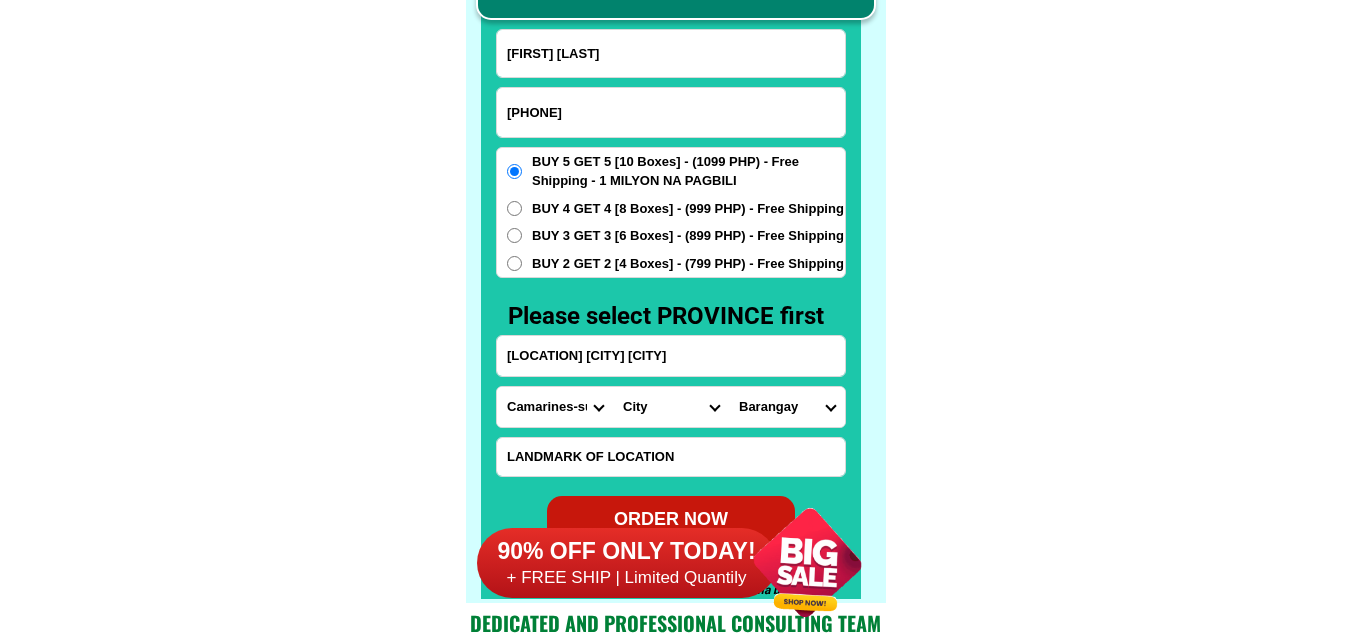 click on "FREE SHIPPING NATIONWIDE Contact Review Introduction Product BONA VITA COFFEE Comprehensive health protection solution
Research by Dr. Willie Ong and Dr. Liza Ong ✅ 𝙰𝚗𝚝𝚒 𝙲𝚊𝚗𝚌𝚎𝚛 ✅ 𝙰𝚗𝚝𝚒 𝚂𝚝𝚛𝚘𝚔𝚎
✅ 𝙰𝚗𝚝𝚒 𝙳𝚒𝚊𝚋𝚎𝚝𝚒𝚌 ✅ 𝙳𝚒𝚊𝚋𝚎𝚝𝚎𝚜 FAKE VS ORIGINAL Noon: nagkaroon ng cancer, hindi makalakad ng normal pagkatapos: uminom ng Bonavita dalawang beses sa isang araw, maaaring maglakad nang mag-isa, bawasan ang mga sintomas ng kanser The product has been certified for
safety and effectiveness Prevent and combat signs of diabetes, hypertension, and cardiovascular diseases Helps strengthen bones and joints Prevent cancer Reduce excess fat Anti-aging BONAVITA CAFE WITH HYDROLYZED COLLAGEN Enemy of the cause of disease LIZA ONG Doc Nutrition Department of Philippines General Hospital shared that BONA VITA CAFE sprouts are the panacea in anti - aging and anti-disease. Start After 1 week" at bounding box center (675, -6201) 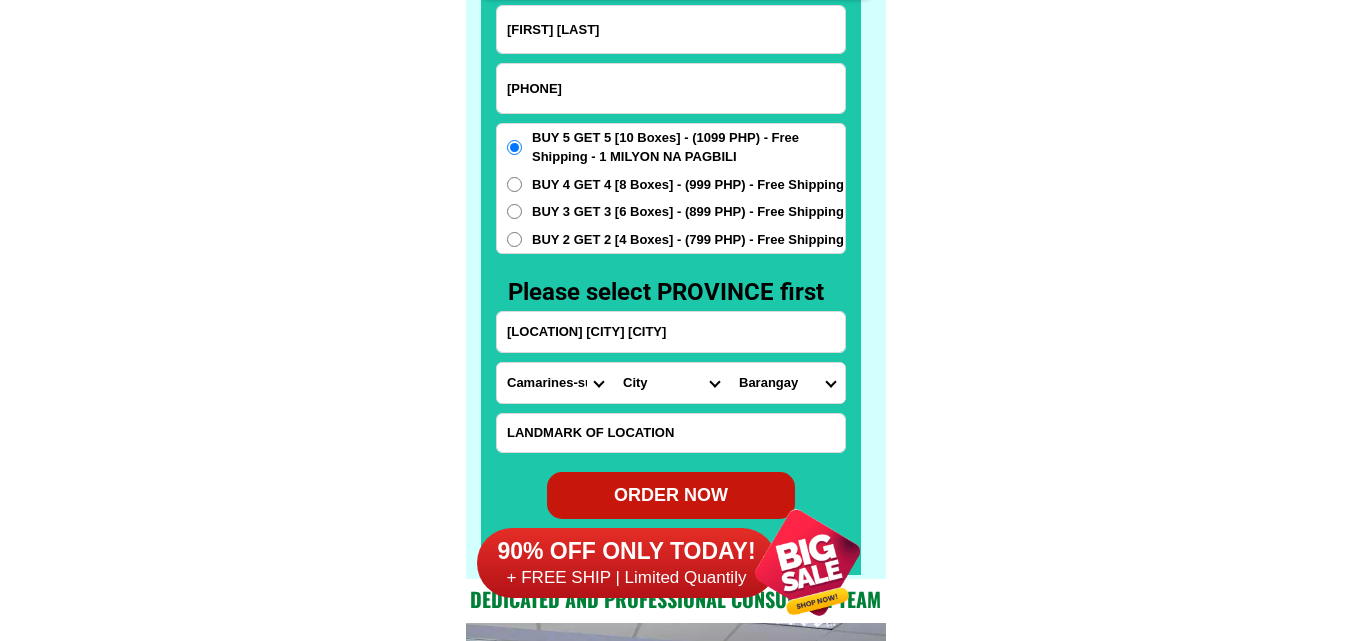 scroll, scrollTop: 15846, scrollLeft: 0, axis: vertical 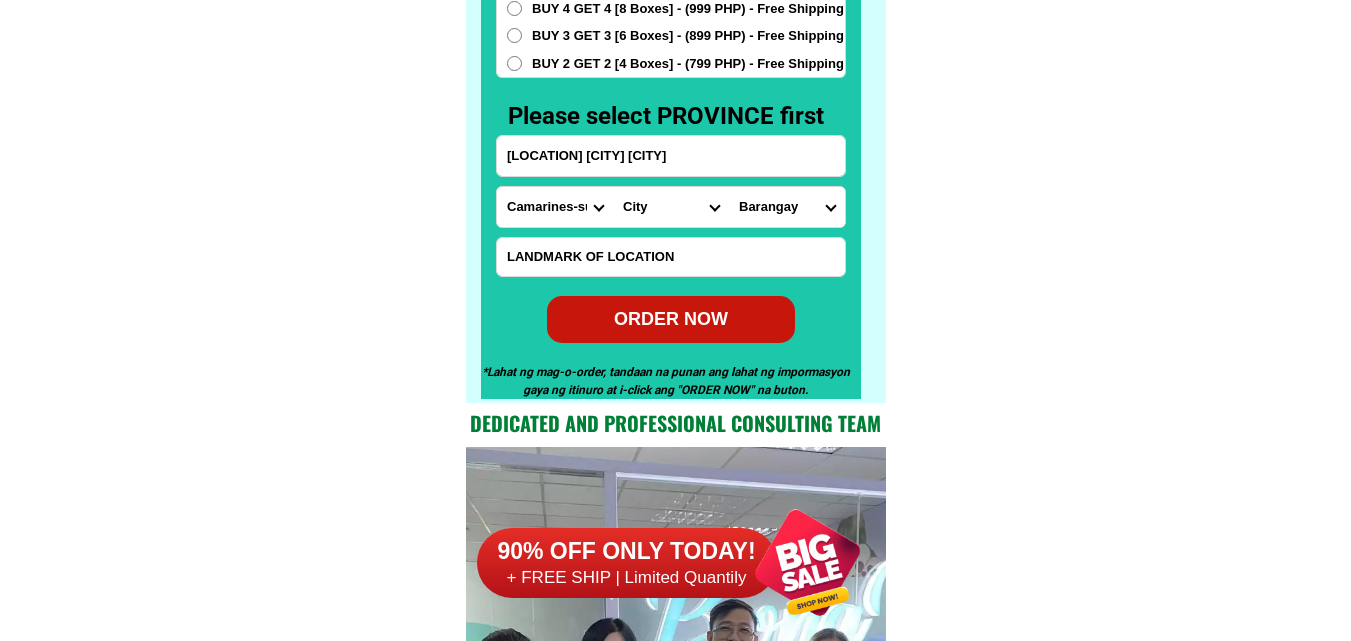 click on "ORDER NOW" at bounding box center [670, 318] 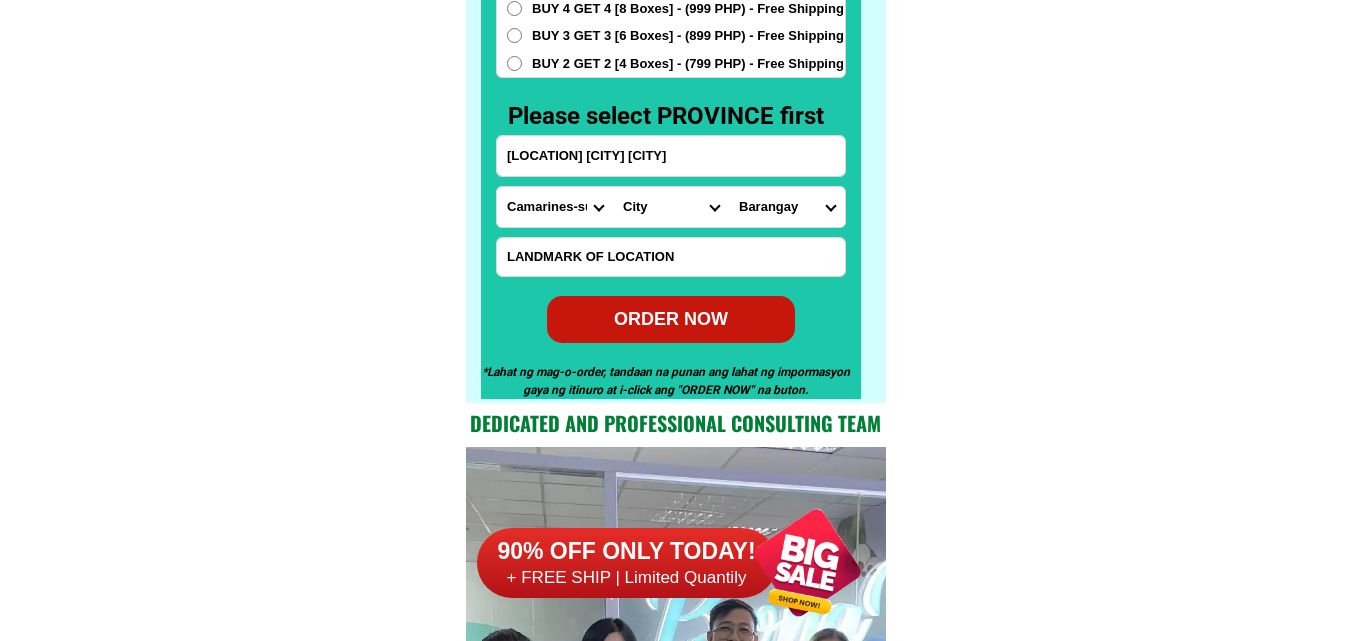 type on "[LOCATION] [CITY] [CITY]" 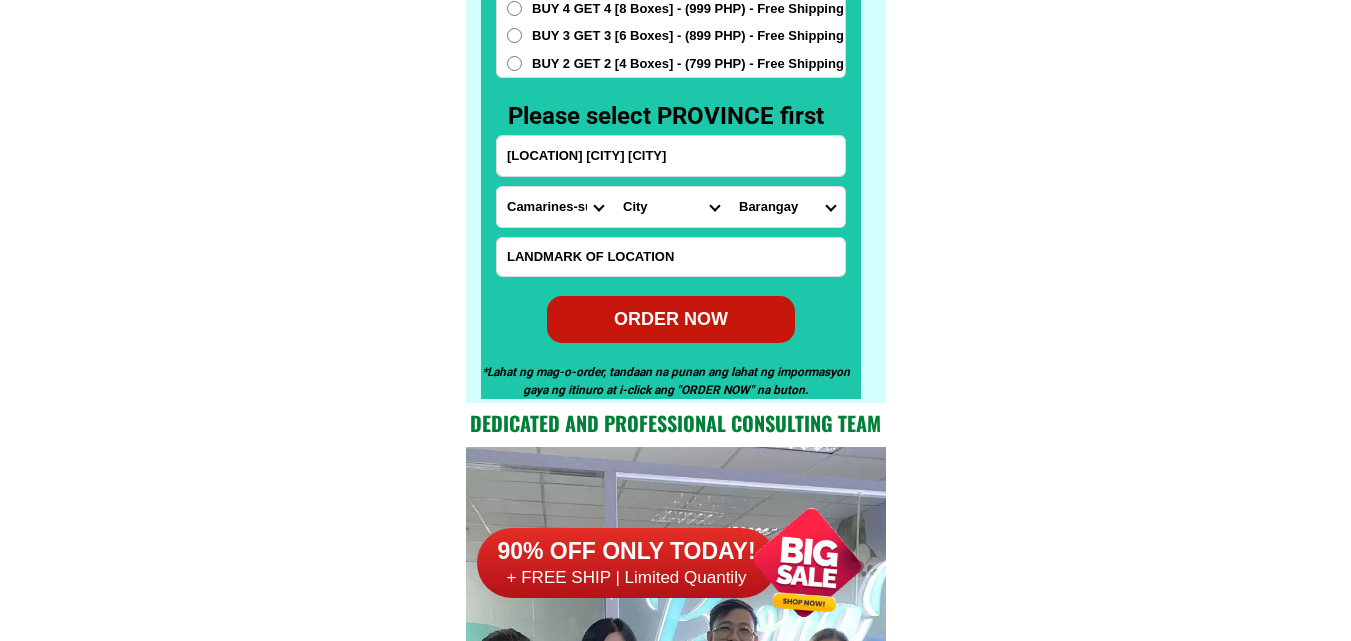 radio on "true" 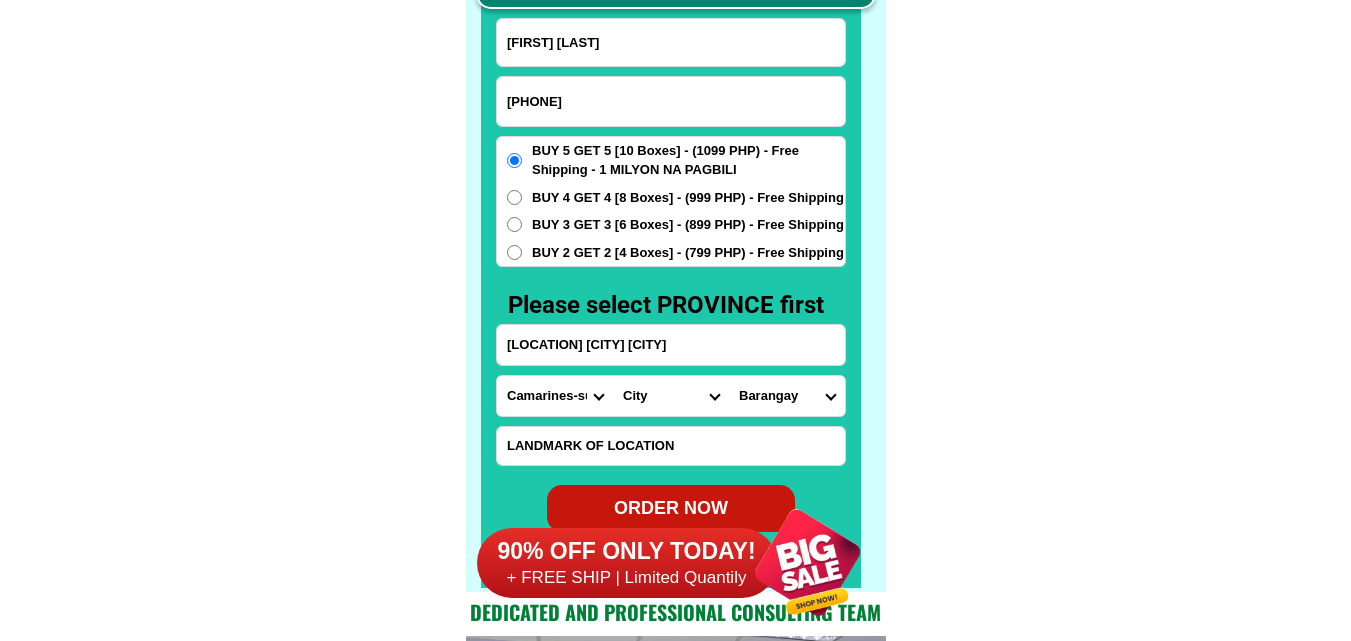 scroll, scrollTop: 15546, scrollLeft: 0, axis: vertical 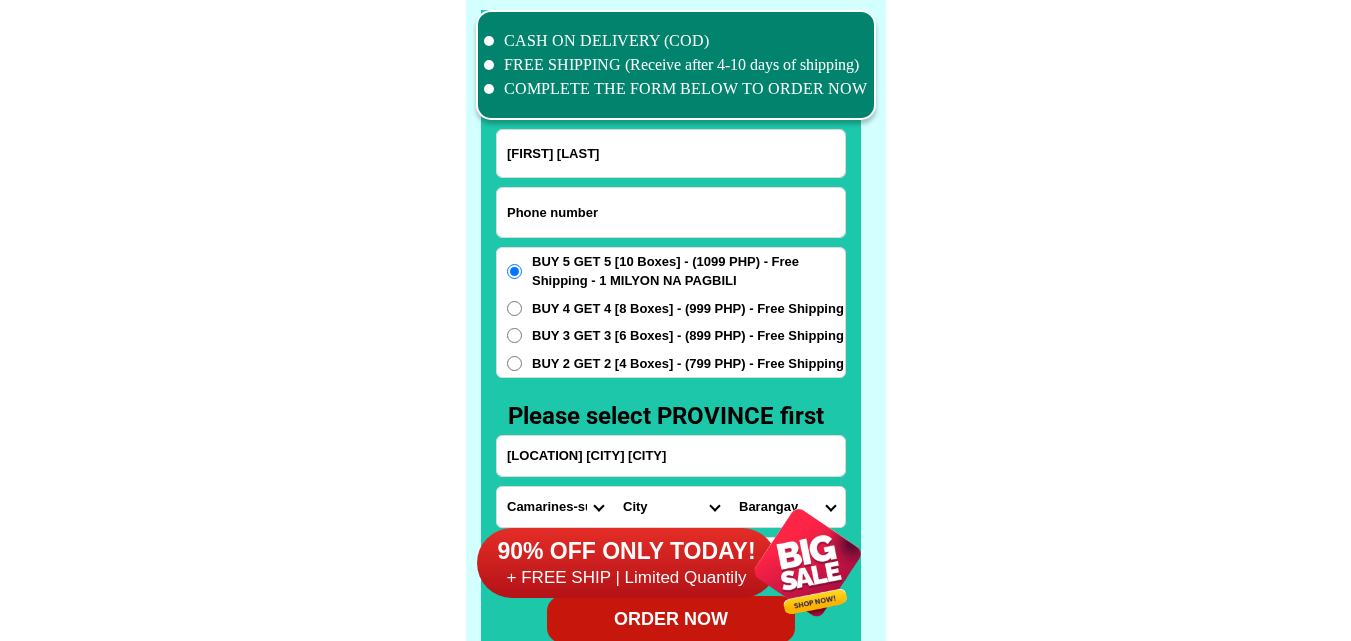 drag, startPoint x: 581, startPoint y: 217, endPoint x: 416, endPoint y: 30, distance: 249.38725 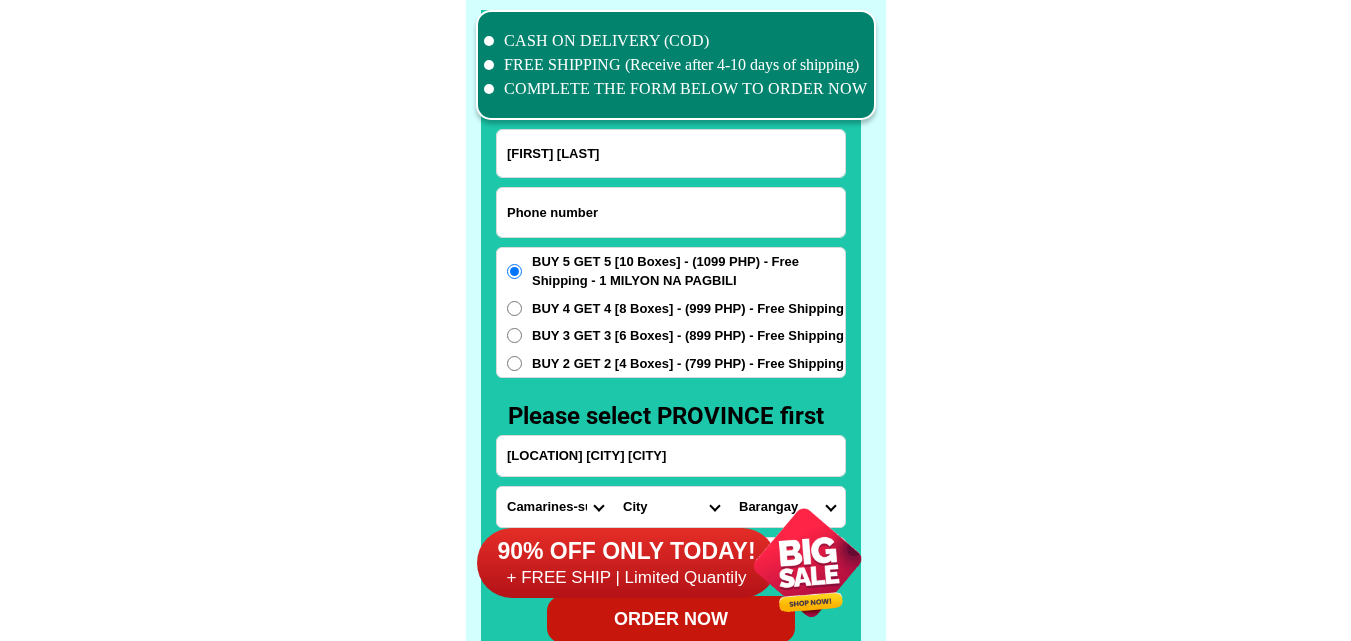 click at bounding box center (671, 212) 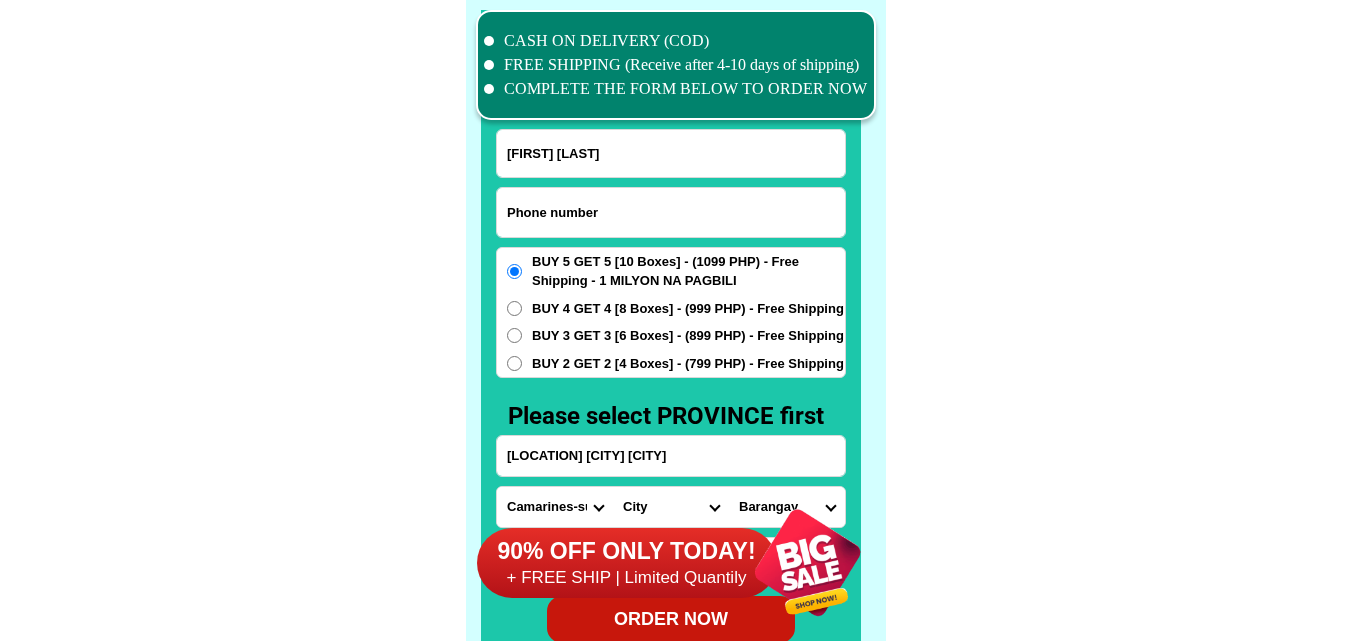 paste on "[PHONE]" 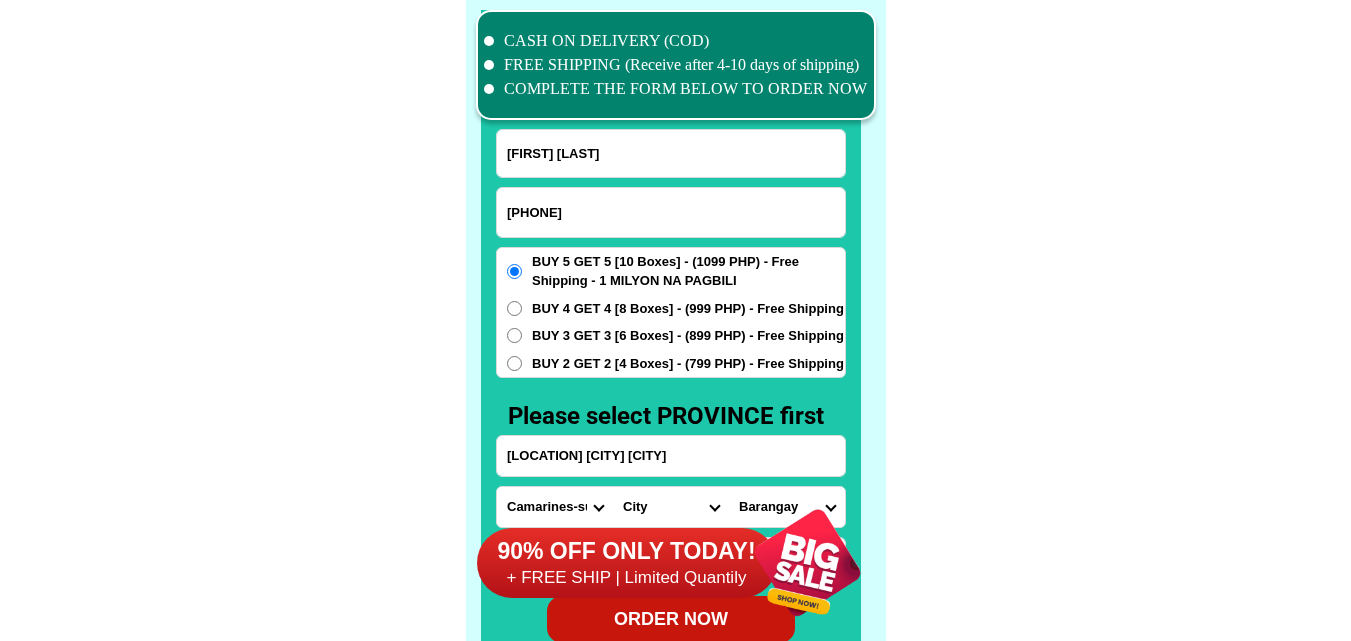 type on "[PHONE]" 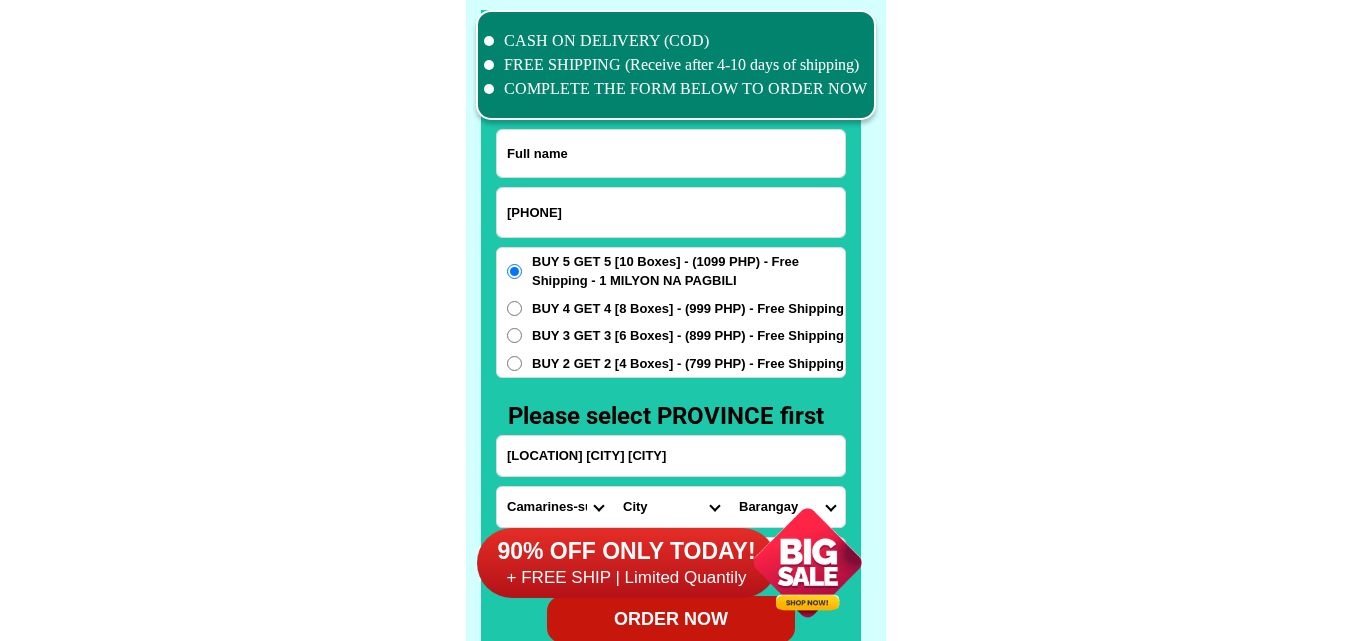 click at bounding box center (671, 153) 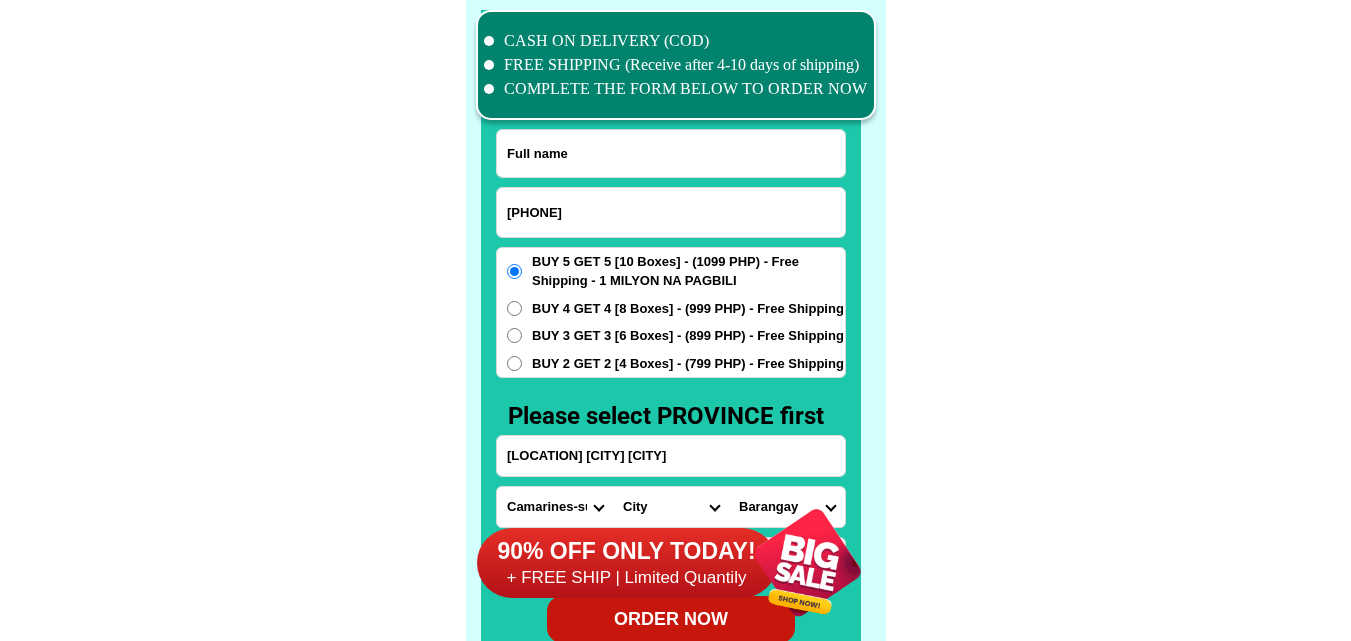 paste on "[FIRST] [LAST]" 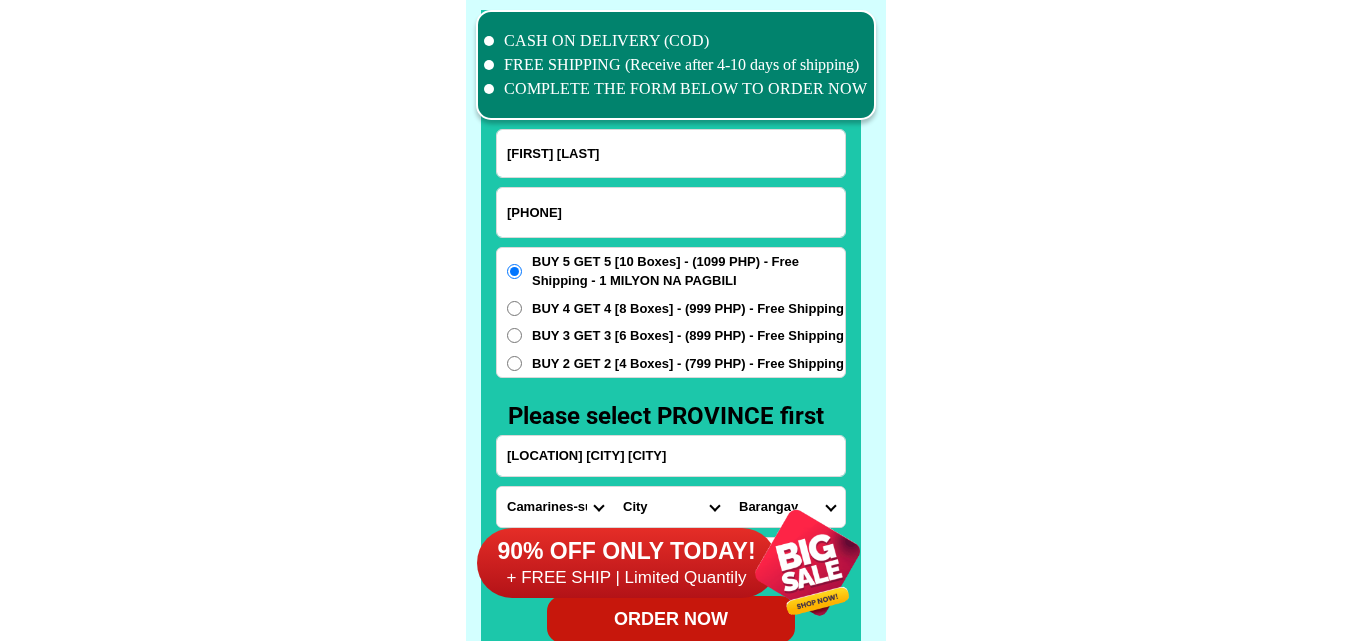 type on "[FIRST] [LAST]" 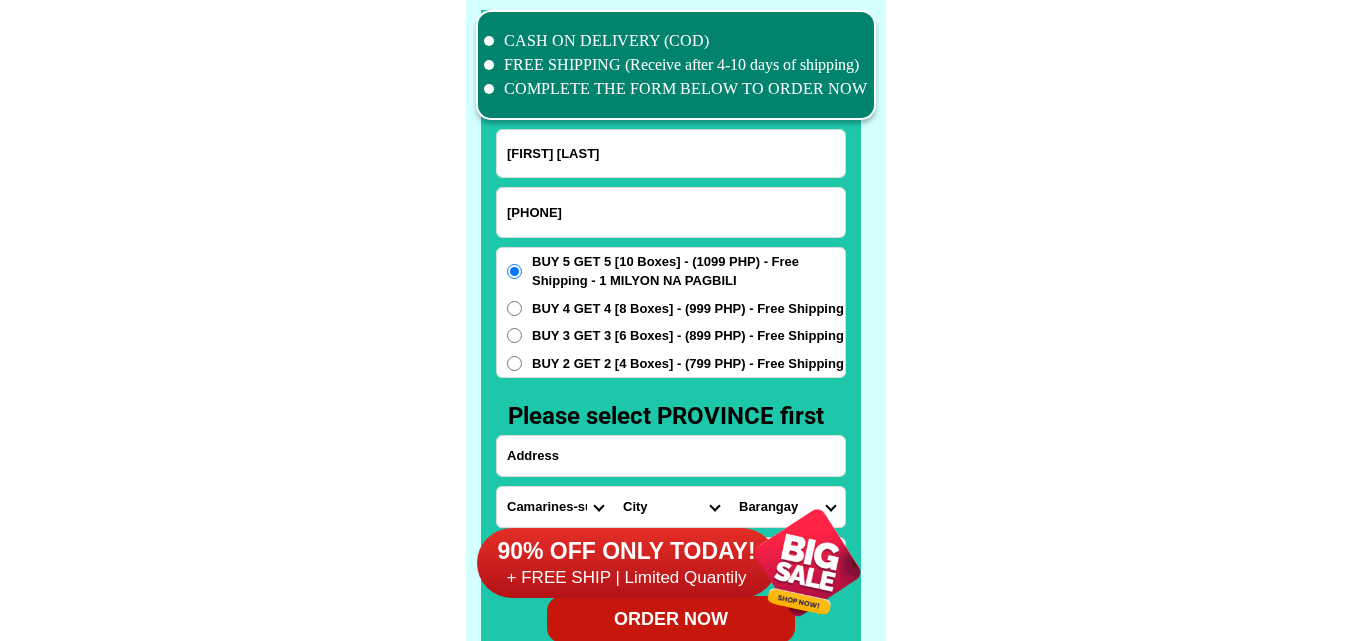 drag, startPoint x: 608, startPoint y: 466, endPoint x: 399, endPoint y: 112, distance: 411.09244 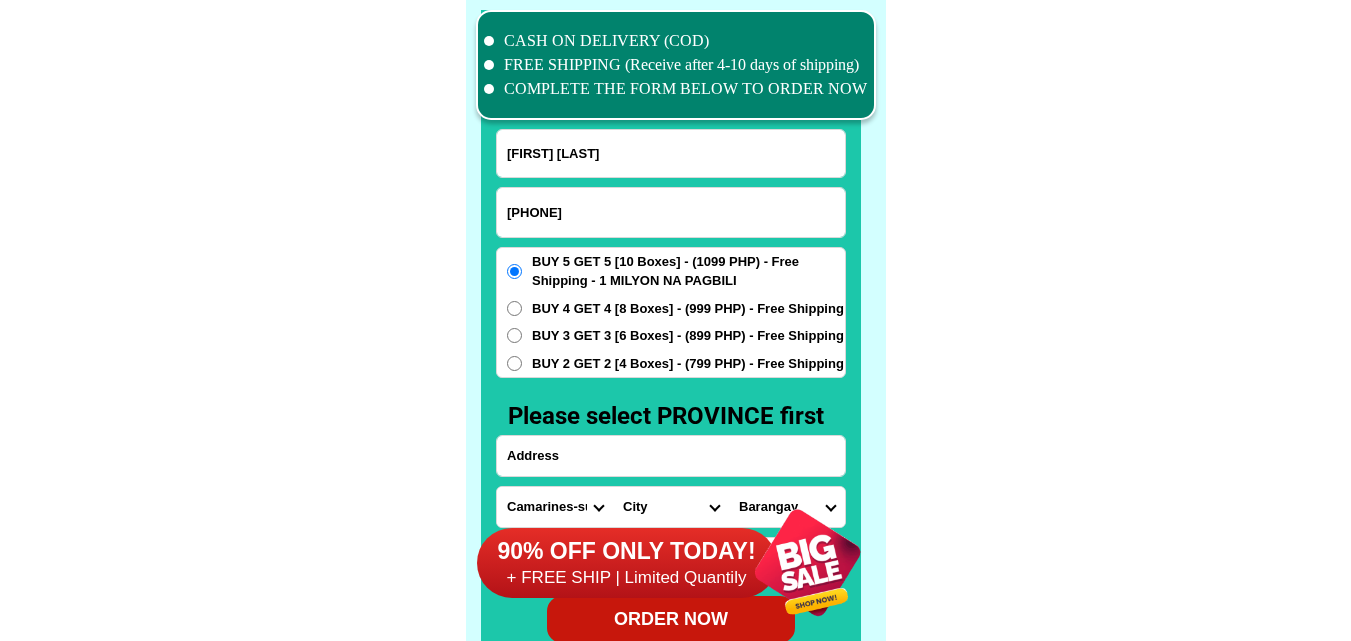 click at bounding box center [671, 456] 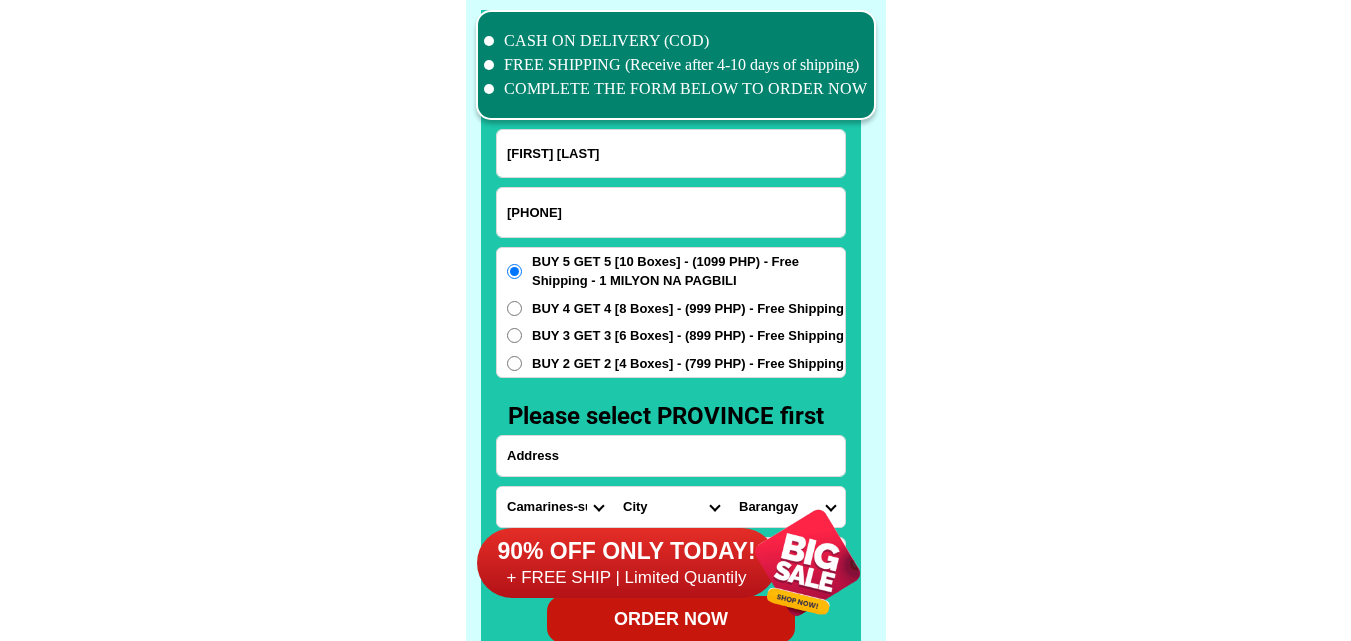 paste on "[NUMBER] [STREET] [CITY], [CITY], [CITY]" 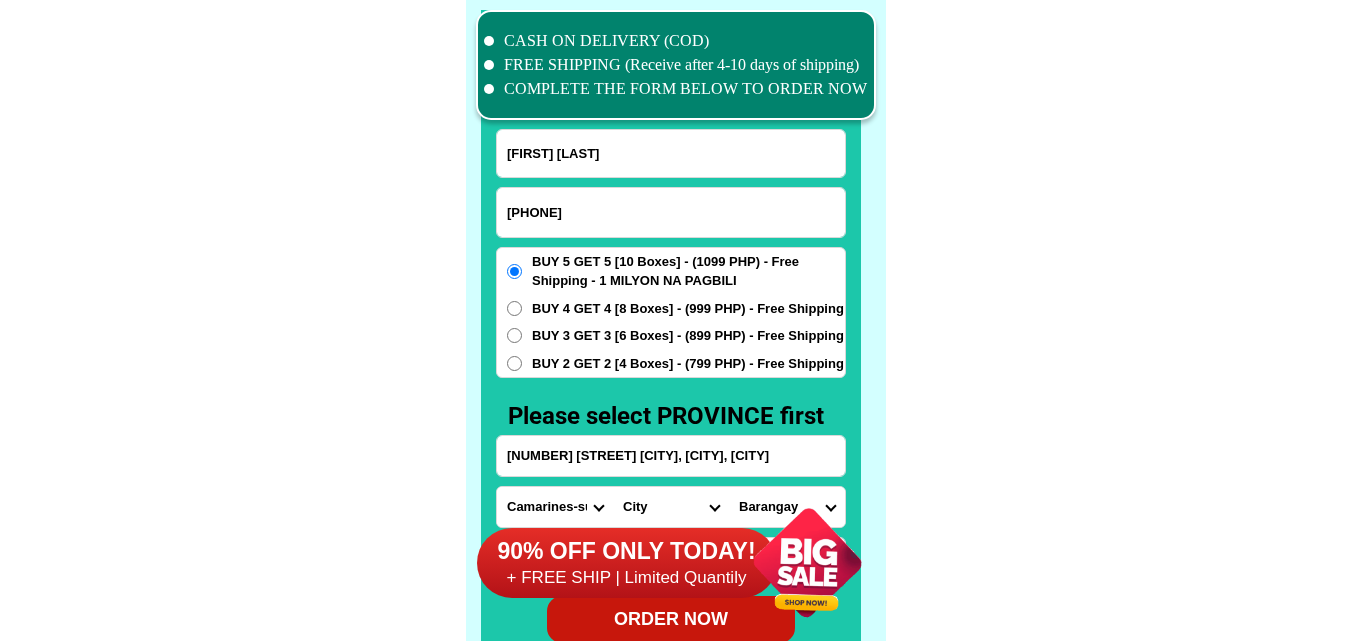 type on "[NUMBER] [STREET] [CITY], [CITY], [CITY]" 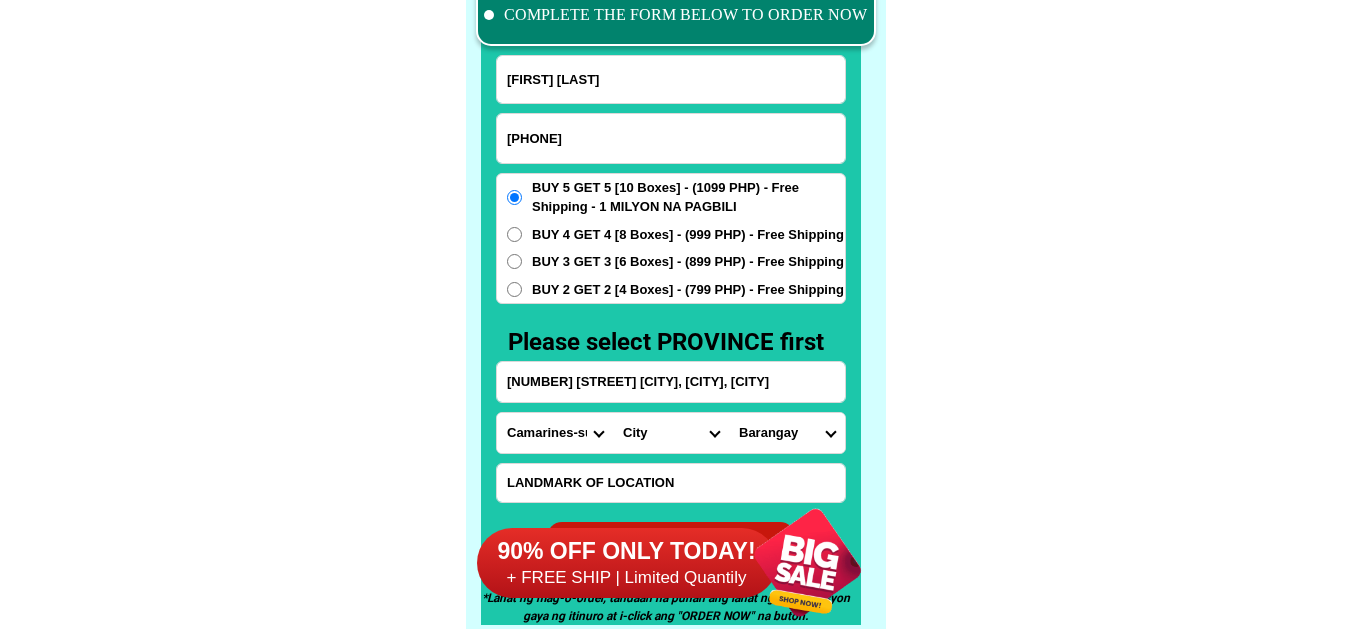 scroll, scrollTop: 15746, scrollLeft: 0, axis: vertical 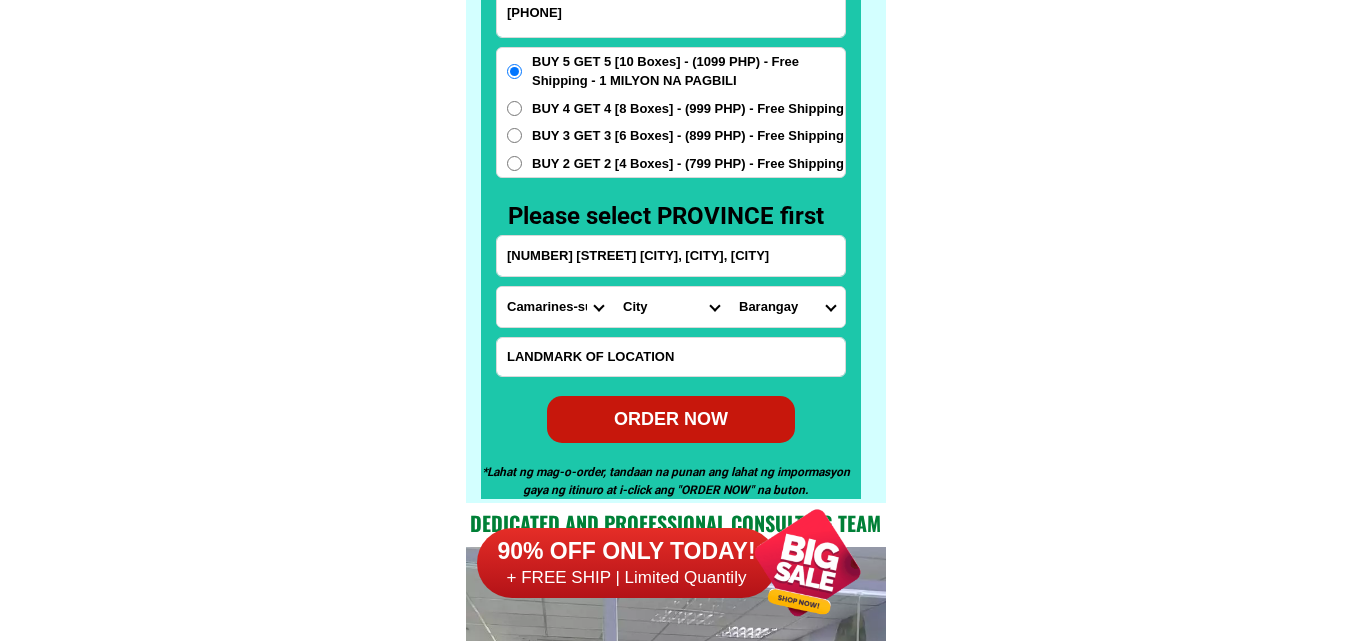 drag, startPoint x: 616, startPoint y: 354, endPoint x: 602, endPoint y: 334, distance: 24.41311 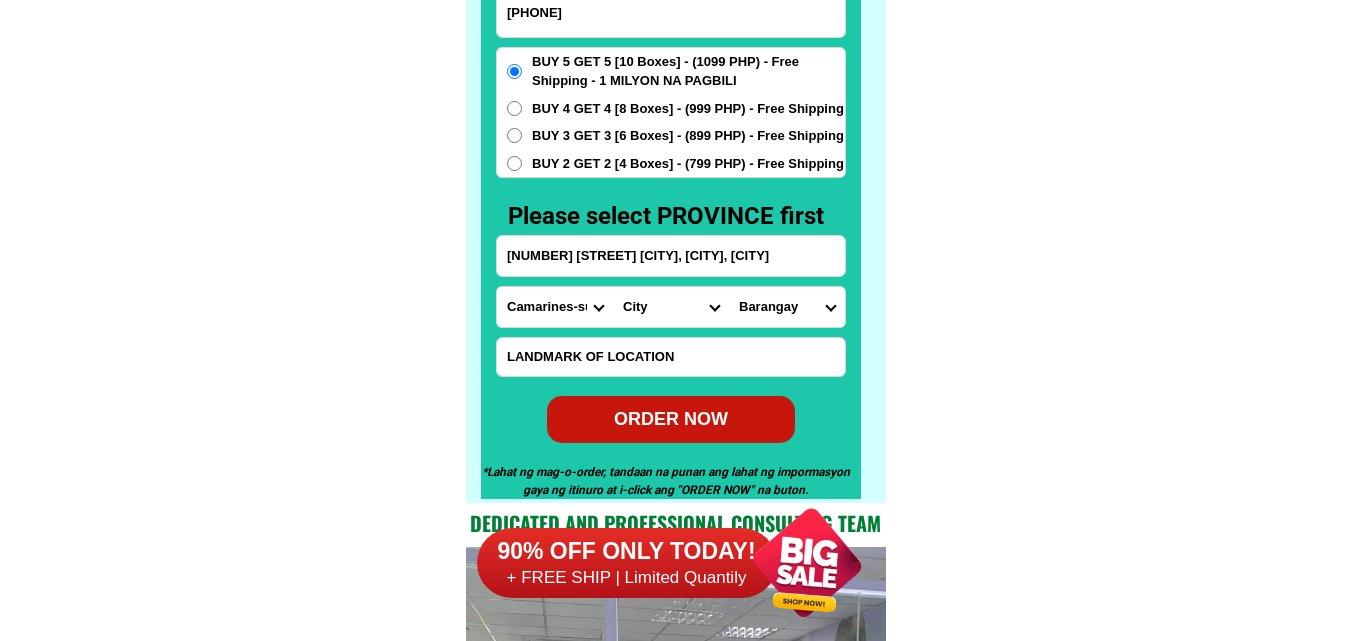 click at bounding box center [671, 357] 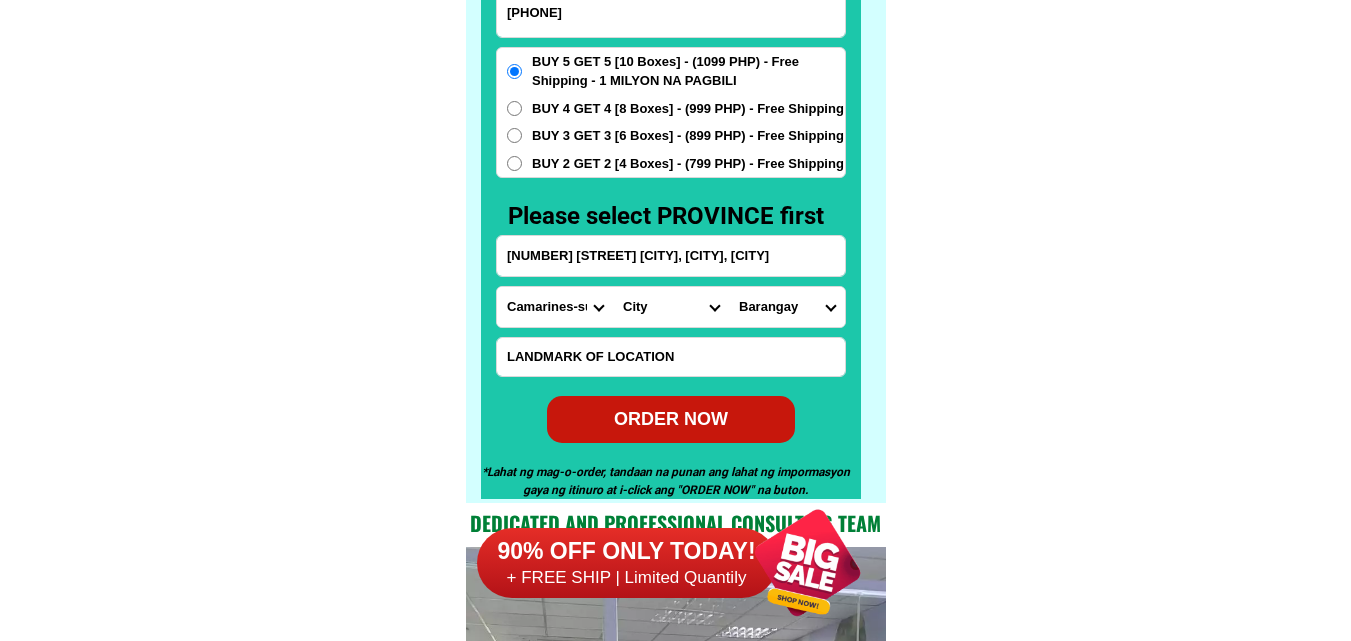 paste on "[LOCATION]" 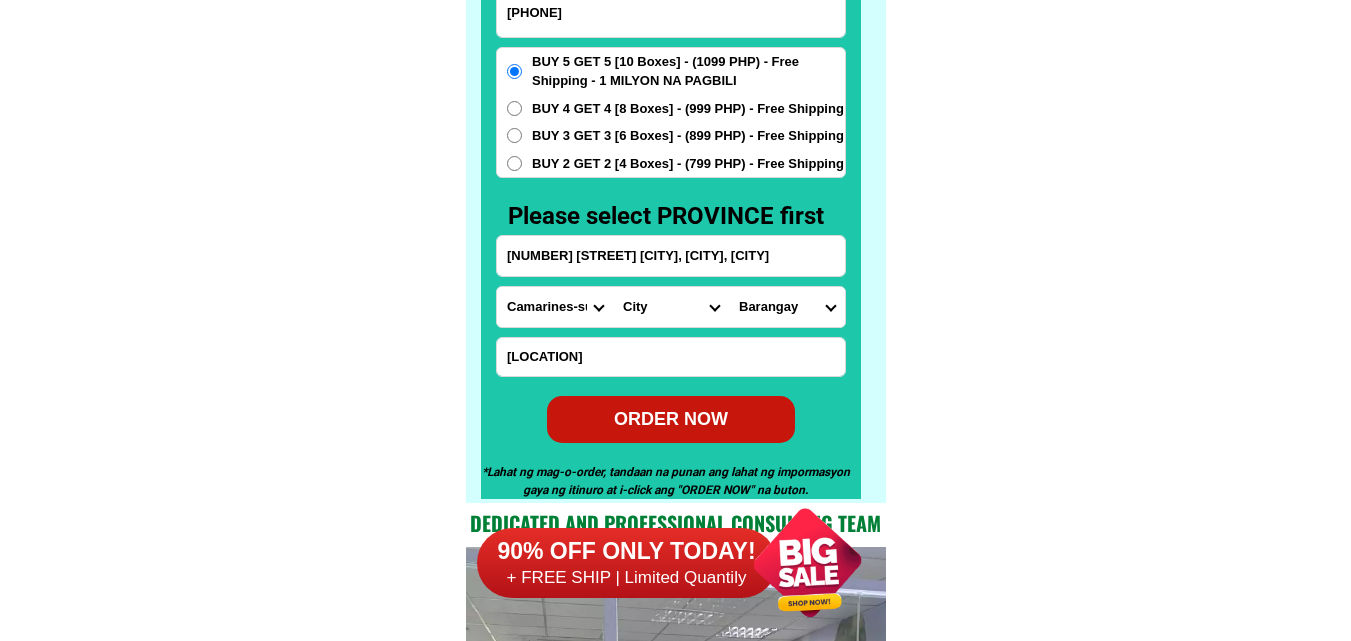 type on "[LOCATION]" 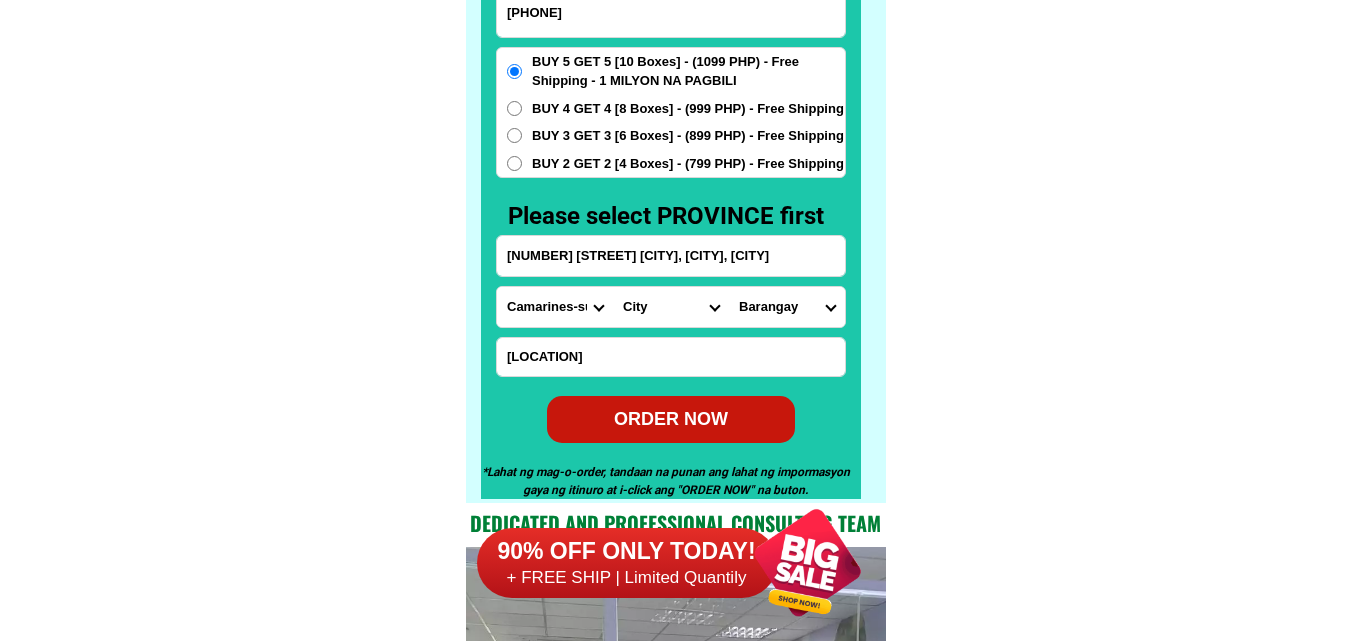 drag, startPoint x: 575, startPoint y: 160, endPoint x: 579, endPoint y: 192, distance: 32.24903 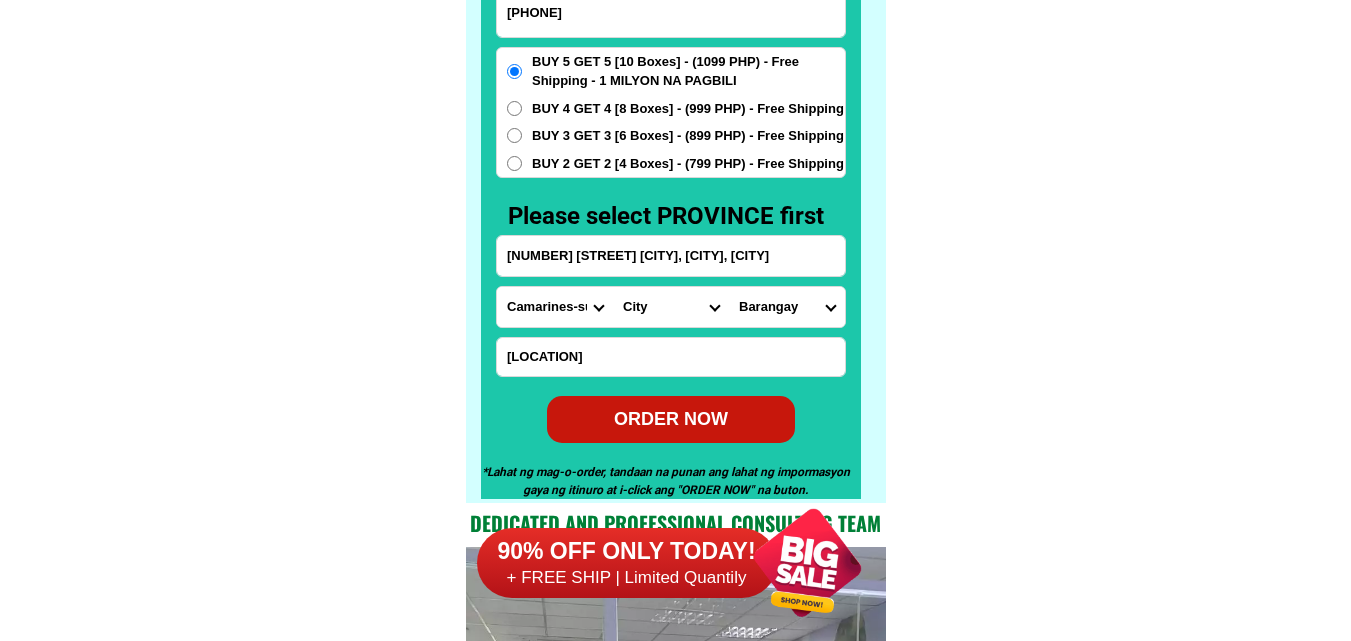 click on "BUY 2 GET 2 [4 Boxes] - (799 PHP) - Free Shipping" at bounding box center [688, 164] 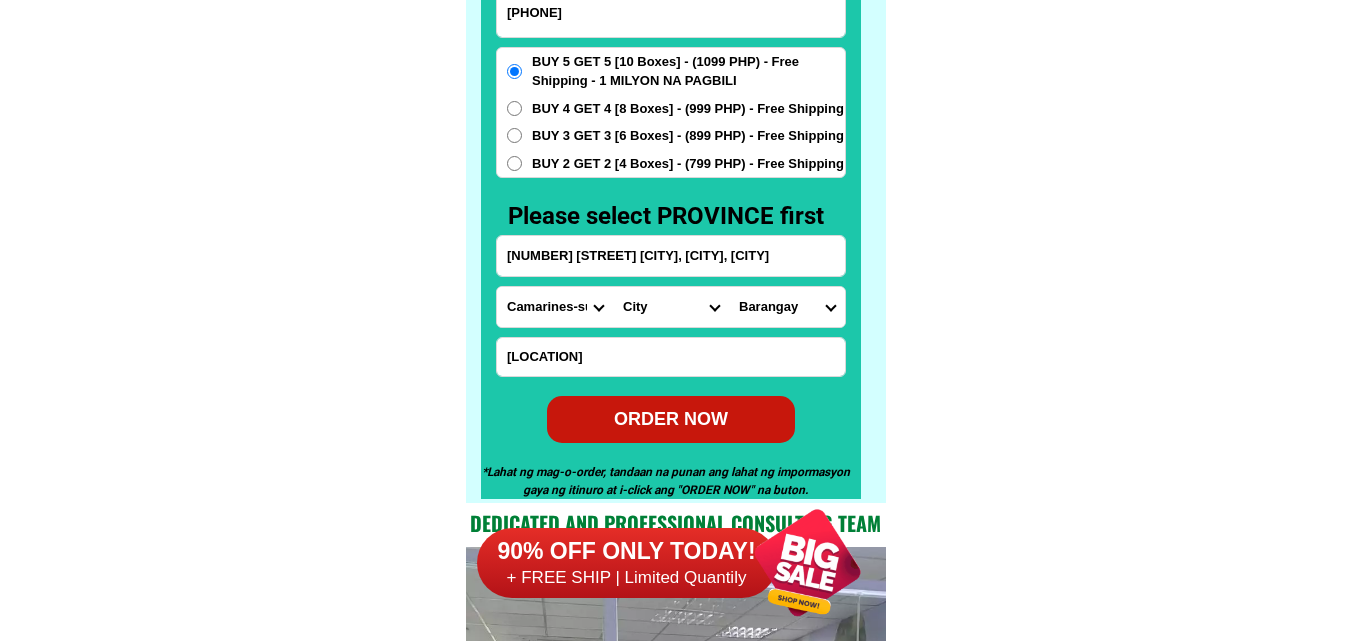 click on "BUY 2 GET 2 [4 Boxes] - (799 PHP) - Free Shipping" at bounding box center [514, 163] 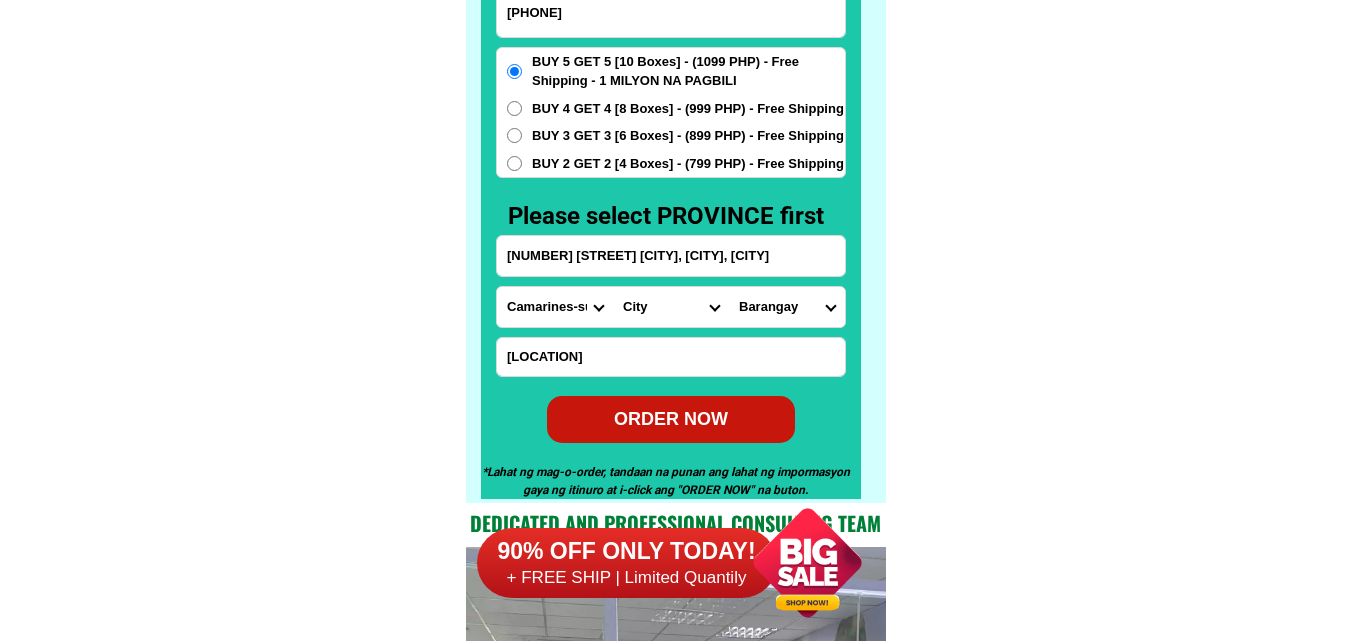 radio on "true" 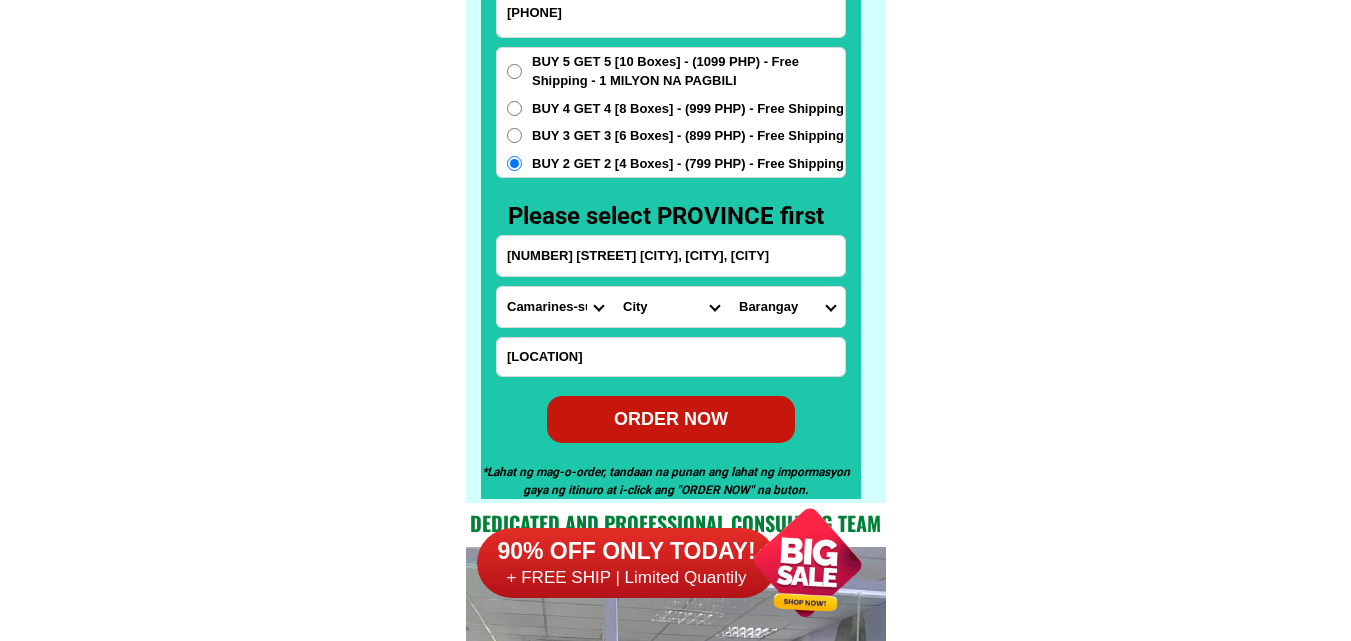 click on "Province Abra Agusan-del-norte Agusan-del-sur Aklan Albay Antique Apayao Aurora Basilan Bataan Batanes Batangas Benguet Biliran Bohol Bukidnon Bulacan Cagayan Camarines-norte Camarines-sur Camiguin Capiz Catanduanes Cavite Cebu Cotabato Davao-de-oro Davao-del-norte Davao-del-sur Davao-occidental Davao-oriental Dinagat-islands Eastern-samar Guimaras Ifugao Ilocos-norte Ilocos-sur Iloilo Isabela Kalinga La-union Laguna Lanao-del-norte Lanao-del-sur Leyte Maguindanao Marinduque Masbate Metro-manila Misamis-occidental Misamis-oriental Mountain-province Negros-occidental Negros-oriental Northern-samar Nueva-ecija Nueva-vizcaya Occidental-mindoro Oriental-mindoro Palawan Pampanga Pangasinan Quezon Quirino Rizal Romblon Sarangani Siquijor Sorsogon South-cotabato Southern-leyte Sultan-kudarat Sulu Surigao-del-norte Surigao-del-sur Tarlac Tawi-tawi Western-samar Zambales Zamboanga-del-norte Zamboanga-del-sur Zamboanga-sibugay" at bounding box center (555, 307) 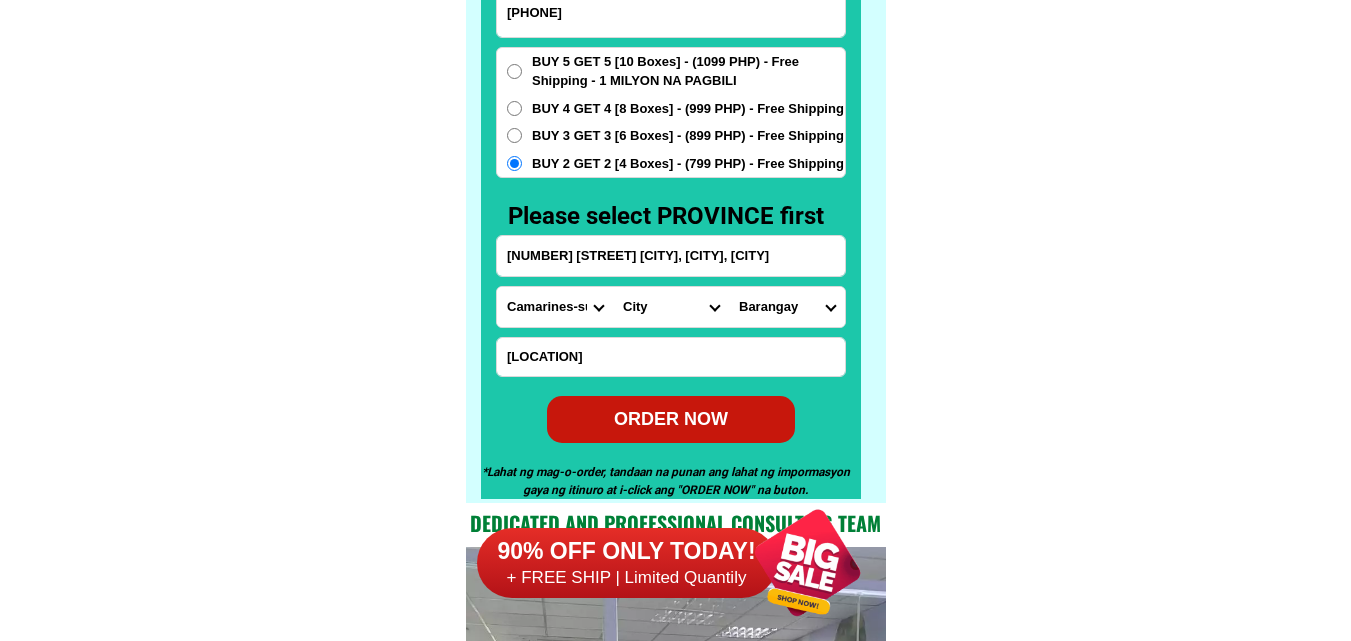 select on "63_219" 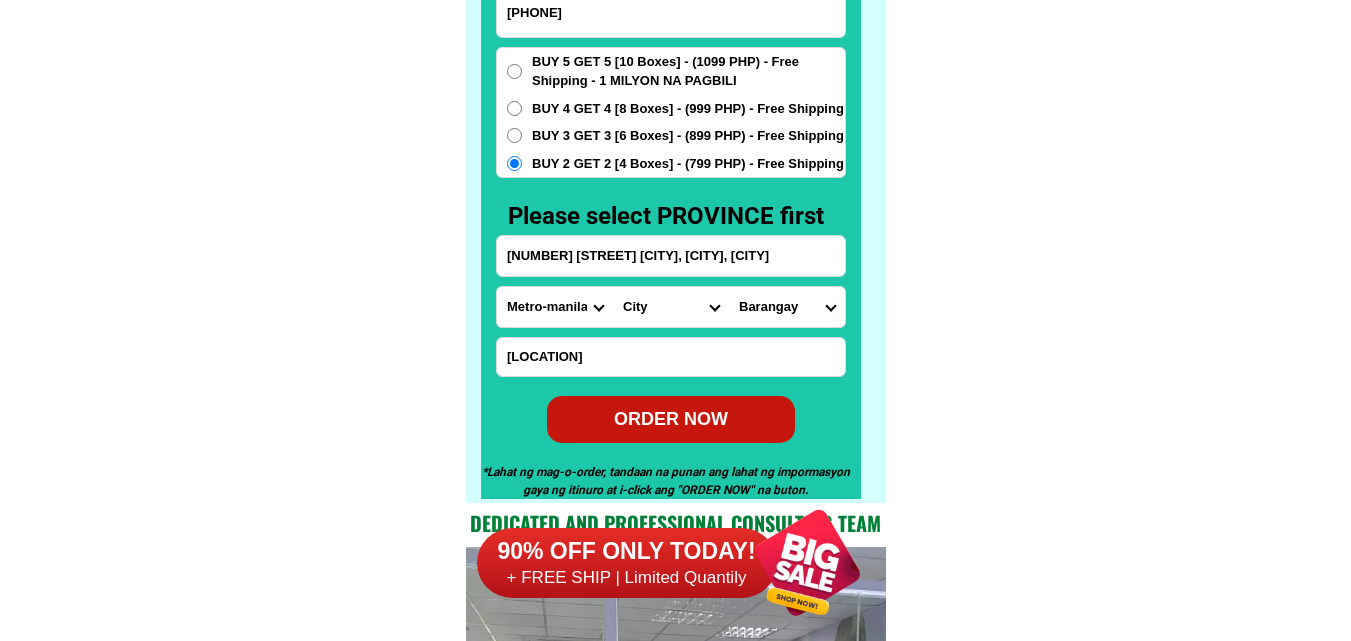 click on "Province Abra Agusan-del-norte Agusan-del-sur Aklan Albay Antique Apayao Aurora Basilan Bataan Batanes Batangas Benguet Biliran Bohol Bukidnon Bulacan Cagayan Camarines-norte Camarines-sur Camiguin Capiz Catanduanes Cavite Cebu Cotabato Davao-de-oro Davao-del-norte Davao-del-sur Davao-occidental Davao-oriental Dinagat-islands Eastern-samar Guimaras Ifugao Ilocos-norte Ilocos-sur Iloilo Isabela Kalinga La-union Laguna Lanao-del-norte Lanao-del-sur Leyte Maguindanao Marinduque Masbate Metro-manila Misamis-occidental Misamis-oriental Mountain-province Negros-occidental Negros-oriental Northern-samar Nueva-ecija Nueva-vizcaya Occidental-mindoro Oriental-mindoro Palawan Pampanga Pangasinan Quezon Quirino Rizal Romblon Sarangani Siquijor Sorsogon South-cotabato Southern-leyte Sultan-kudarat Sulu Surigao-del-norte Surigao-del-sur Tarlac Tawi-tawi Western-samar Zambales Zamboanga-del-norte Zamboanga-del-sur Zamboanga-sibugay" at bounding box center (555, 307) 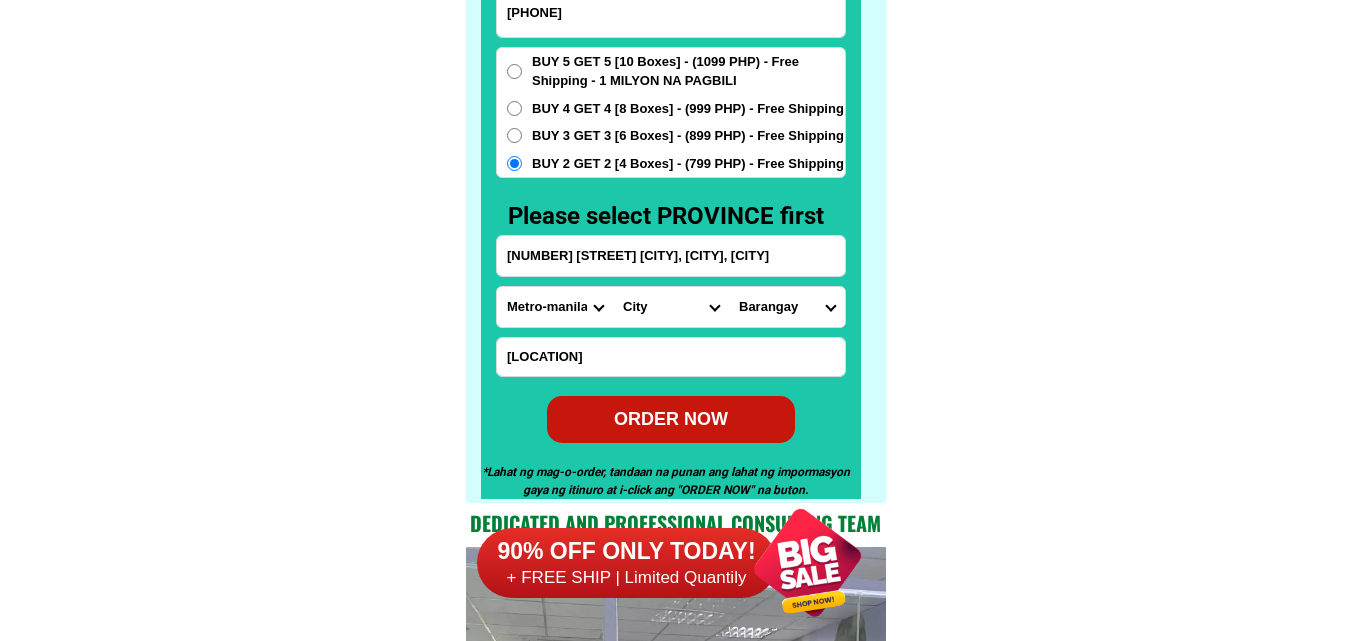 click on "City Binondo CALOOCAN Ermita Intramuros Las-pinas Makati Malabon-city Malate Mandaluyong Marikina Metro-manila-sampaloc Metro-manila-san-juan Metro-manila-san-miguel Metro-manila-san-nicolas Metro-manila-santa-ana Metro-manila-santa-mesa Muntinlupa Navotas-city North-caloocan Paco Pandacan Paranaque Pasay Pasig Pateros Port-area Quezon-city Quiapo SANTA-CRUZ SANTA-CRUZ Taguig TONDO I/II TONDO I/II Valenzuela-city" at bounding box center (671, 307) 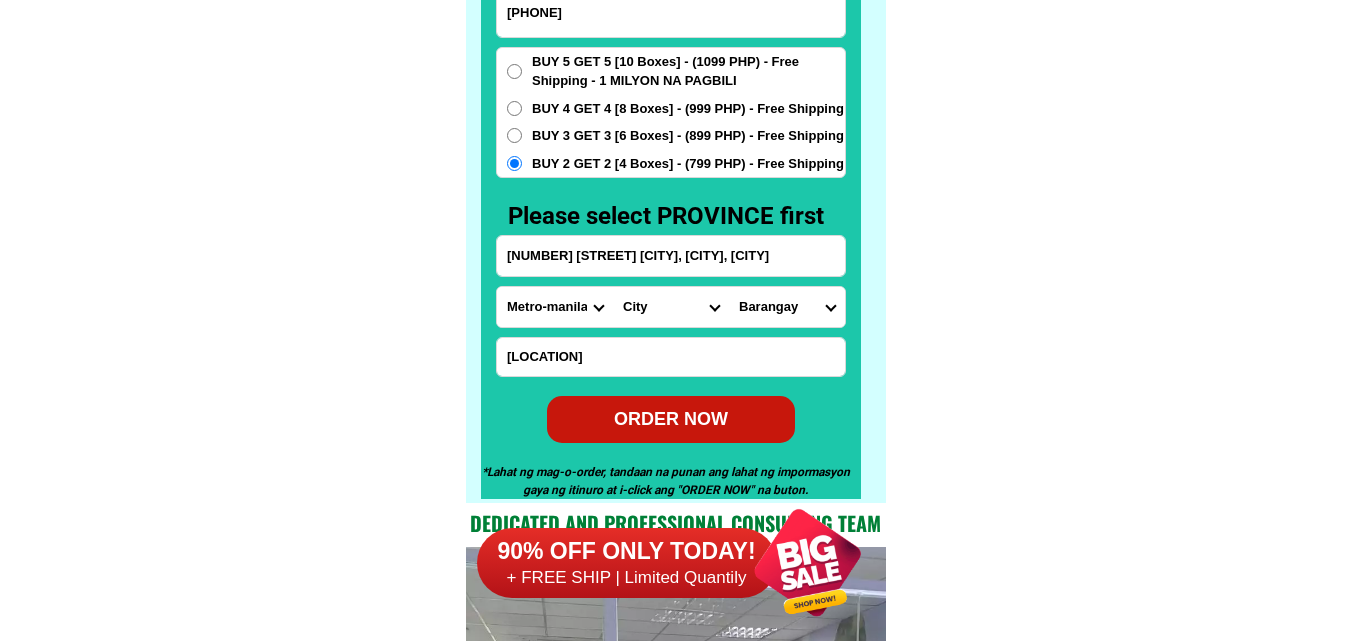 click on "City Binondo CALOOCAN Ermita Intramuros Las-pinas Makati Malabon-city Malate Mandaluyong Marikina Metro-manila-sampaloc Metro-manila-san-juan Metro-manila-san-miguel Metro-manila-san-nicolas Metro-manila-santa-ana Metro-manila-santa-mesa Muntinlupa Navotas-city North-caloocan Paco Pandacan Paranaque Pasay Pasig Pateros Port-area Quezon-city Quiapo SANTA-CRUZ SANTA-CRUZ Taguig TONDO I/II TONDO I/II Valenzuela-city" at bounding box center [671, 307] 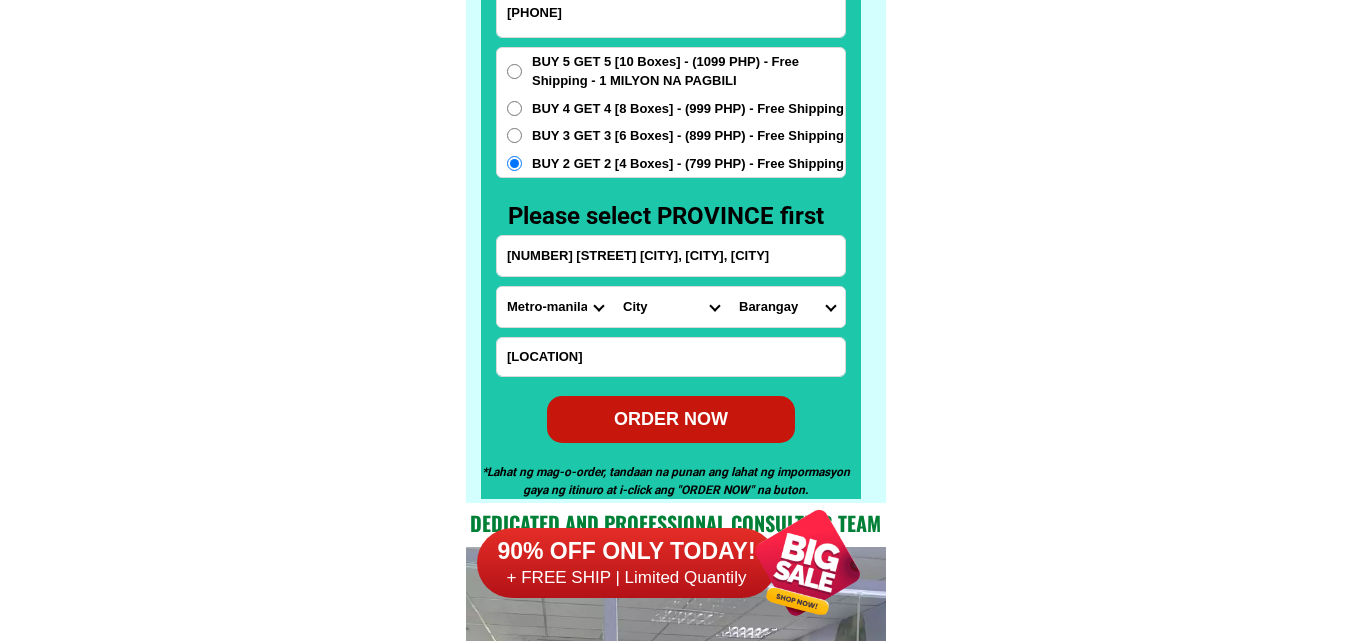 click on "Barangay [NUMBER] Barangay [NUMBER] Barangay [NUMBER] Barangay [NUMBER] Barangay [NUMBER] Barangay [NUMBER] Barangay [NUMBER] Barangay [NUMBER] Barangay [NUMBER] Barangay [NUMBER] Barangay [NUMBER] Barangay [NUMBER] Barangay [NUMBER] Barangay [NUMBER] Barangay [NUMBER] Barangay [NUMBER] Barangay [NUMBER] Barangay [NUMBER] Barangay [NUMBER] Barangay [NUMBER] Barangay [NUMBER] Barangay [NUMBER] Barangay [NUMBER] Barangay [NUMBER] Barangay [NUMBER] Barangay [NUMBER] Barangay [NUMBER] Barangay [NUMBER] Barangay [NUMBER] Barangay [NUMBER] Barangay [NUMBER] Barangay [NUMBER] Barangay [NUMBER] Barangay [NUMBER] Barangay [NUMBER] Barangay [NUMBER] Barangay [NUMBER] Barangay [NUMBER] Barangay [NUMBER] Barangay [NUMBER] Barangay [NUMBER] Barangay [NUMBER] Barangay [NUMBER] Barangay [NUMBER] Barangay [NUMBER] Barangay [NUMBER] Barangay [NUMBER]" at bounding box center [787, 307] 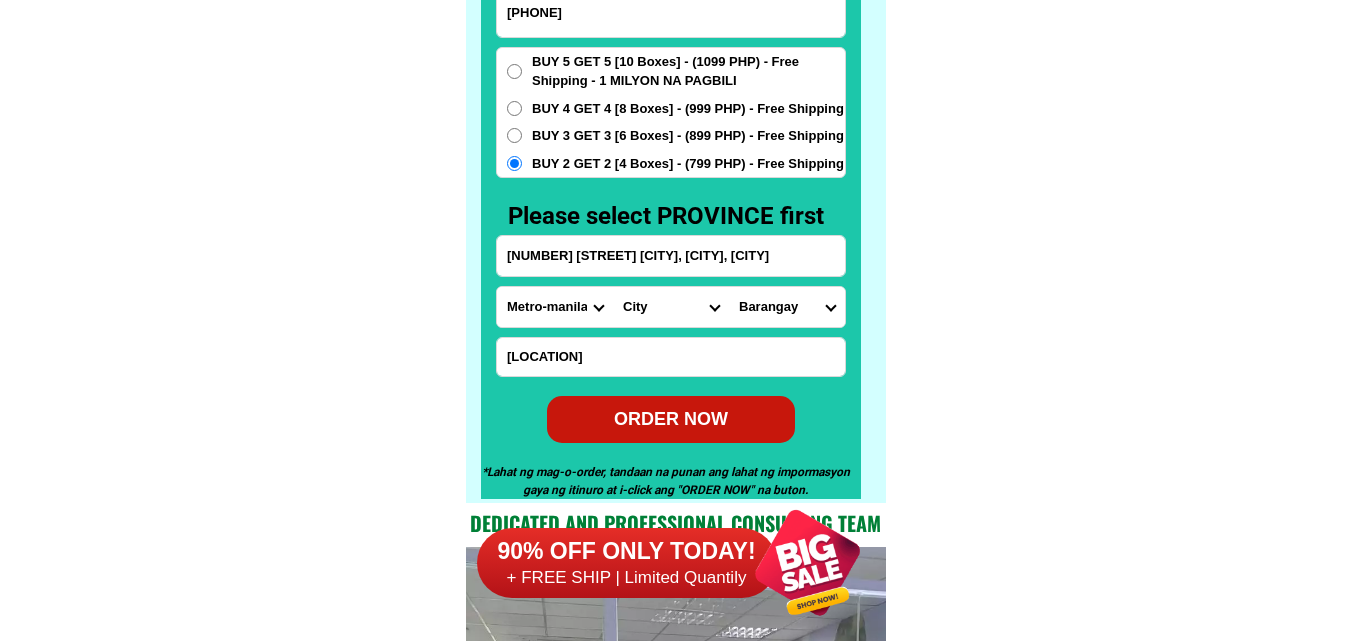 click on "City Binondo CALOOCAN Ermita Intramuros Las-pinas Makati Malabon-city Malate Mandaluyong Marikina Metro-manila-sampaloc Metro-manila-san-juan Metro-manila-san-miguel Metro-manila-san-nicolas Metro-manila-santa-ana Metro-manila-santa-mesa Muntinlupa Navotas-city North-caloocan Paco Pandacan Paranaque Pasay Pasig Pateros Port-area Quezon-city Quiapo SANTA-CRUZ SANTA-CRUZ Taguig TONDO I/II TONDO I/II Valenzuela-city" at bounding box center (671, 307) 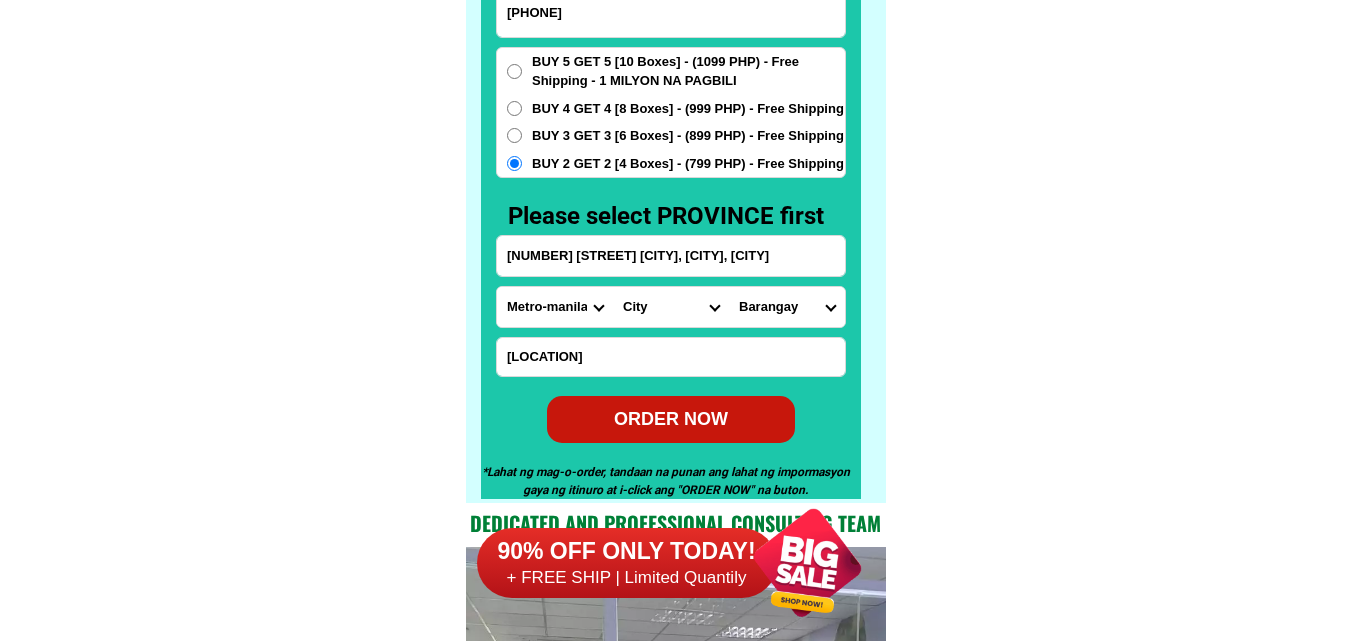 select on "[NUMBER]" 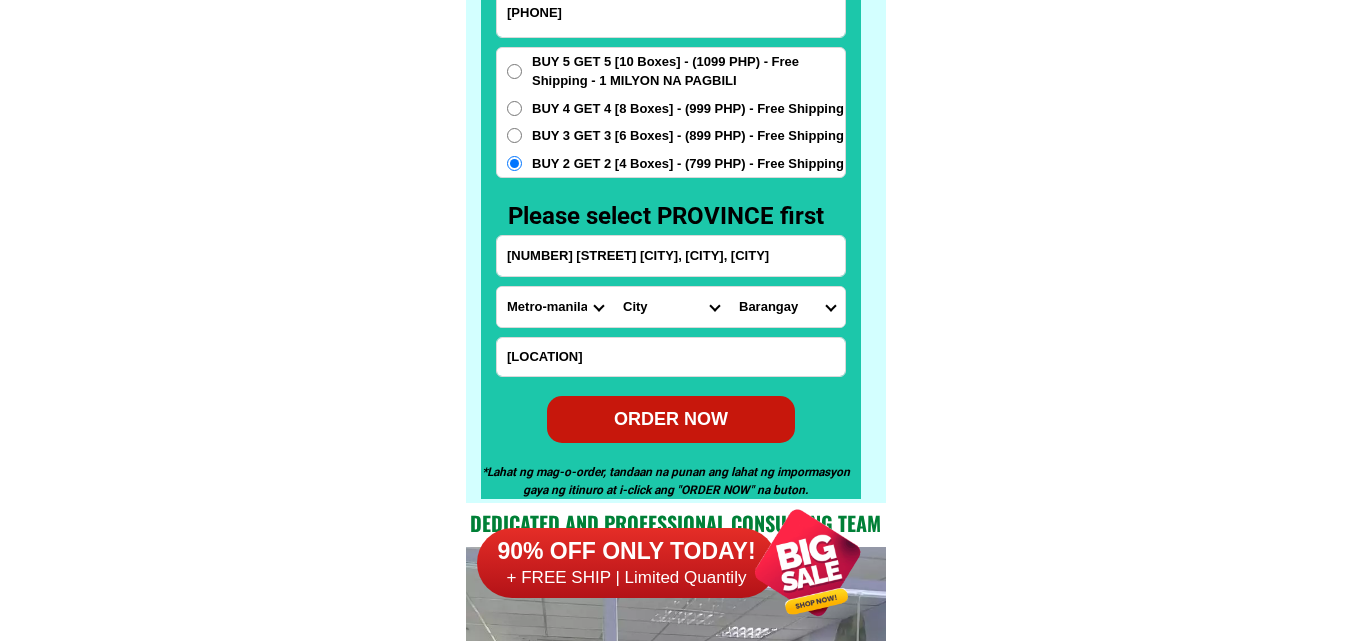 click on "City Binondo CALOOCAN Ermita Intramuros Las-pinas Makati Malabon-city Malate Mandaluyong Marikina Metro-manila-sampaloc Metro-manila-san-juan Metro-manila-san-miguel Metro-manila-san-nicolas Metro-manila-santa-ana Metro-manila-santa-mesa Muntinlupa Navotas-city North-caloocan Paco Pandacan Paranaque Pasay Pasig Pateros Port-area Quezon-city Quiapo SANTA-CRUZ SANTA-CRUZ Taguig TONDO I/II TONDO I/II Valenzuela-city" at bounding box center [671, 307] 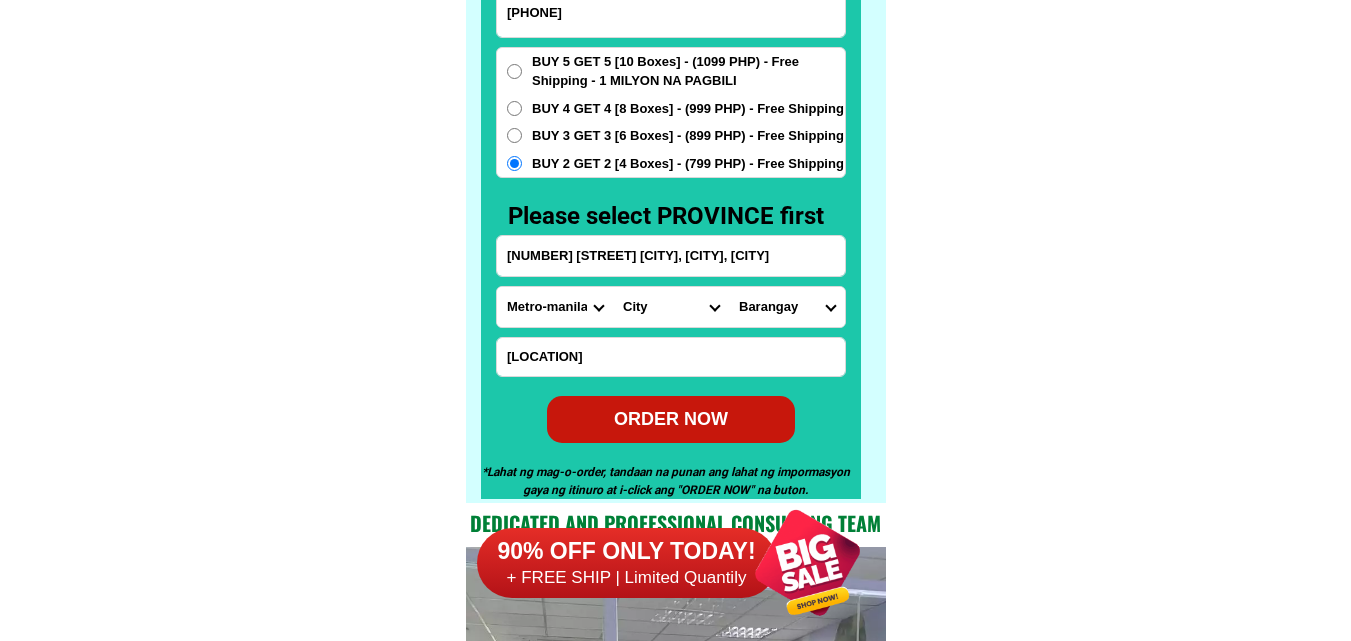drag, startPoint x: 737, startPoint y: 297, endPoint x: 750, endPoint y: 297, distance: 13 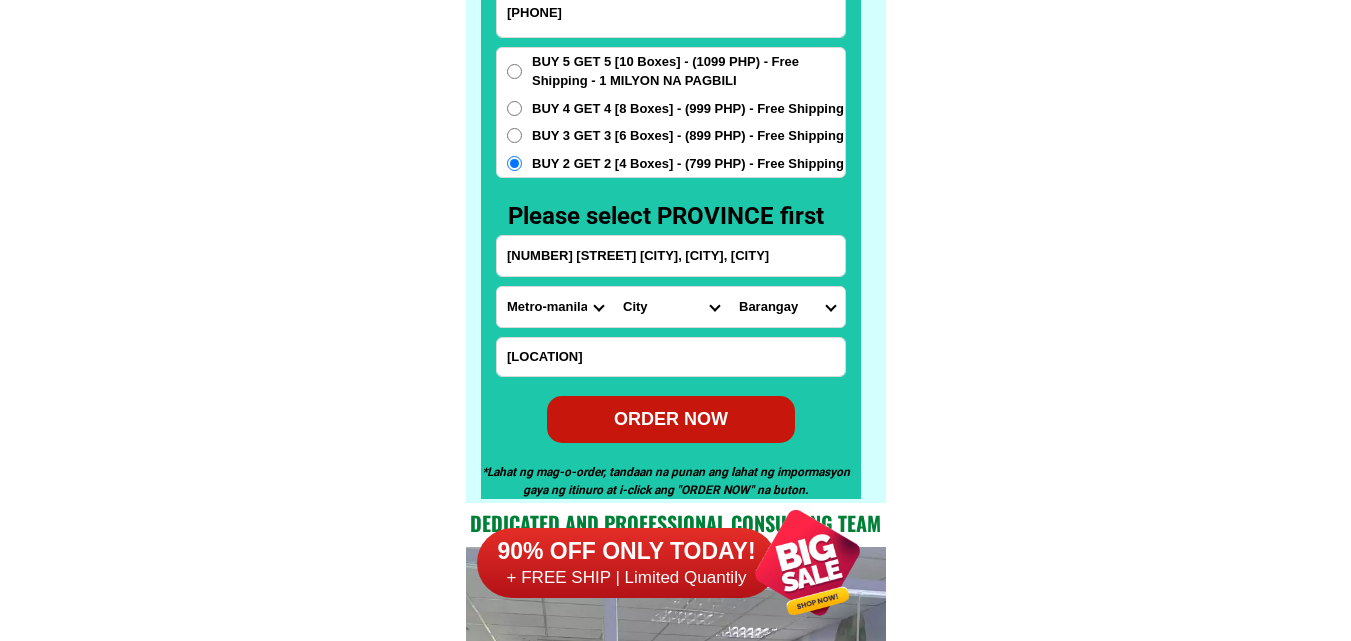 click on "Barangay [NUMBER] Barangay [NUMBER] Barangay [NUMBER] Barangay [NUMBER] Barangay [NUMBER] Barangay [NUMBER] Barangay [NUMBER] Barangay [NUMBER] Barangay [NUMBER] Barangay [NUMBER] Barangay [NUMBER] Barangay [NUMBER] Barangay [NUMBER] Barangay [NUMBER] Barangay [NUMBER] Barangay [NUMBER] Barangay [NUMBER] Barangay [NUMBER] Barangay [NUMBER] Barangay [NUMBER] Barangay [NUMBER] Barangay [NUMBER] Barangay [NUMBER] Barangay [NUMBER] Barangay [NUMBER] Barangay [NUMBER] Barangay [NUMBER] Barangay [NUMBER] Barangay [NUMBER] Barangay [NUMBER] Barangay [NUMBER] Barangay [NUMBER] Barangay [NUMBER] Barangay [NUMBER] Barangay [NUMBER] Barangay [NUMBER] Barangay [NUMBER] Barangay [NUMBER] Barangay [NUMBER] Barangay [NUMBER] Barangay [NUMBER] Barangay [NUMBER] Barangay [NUMBER] Barangay [NUMBER] Barangay [NUMBER] Barangay [NUMBER] Barangay [NUMBER]" at bounding box center [787, 307] 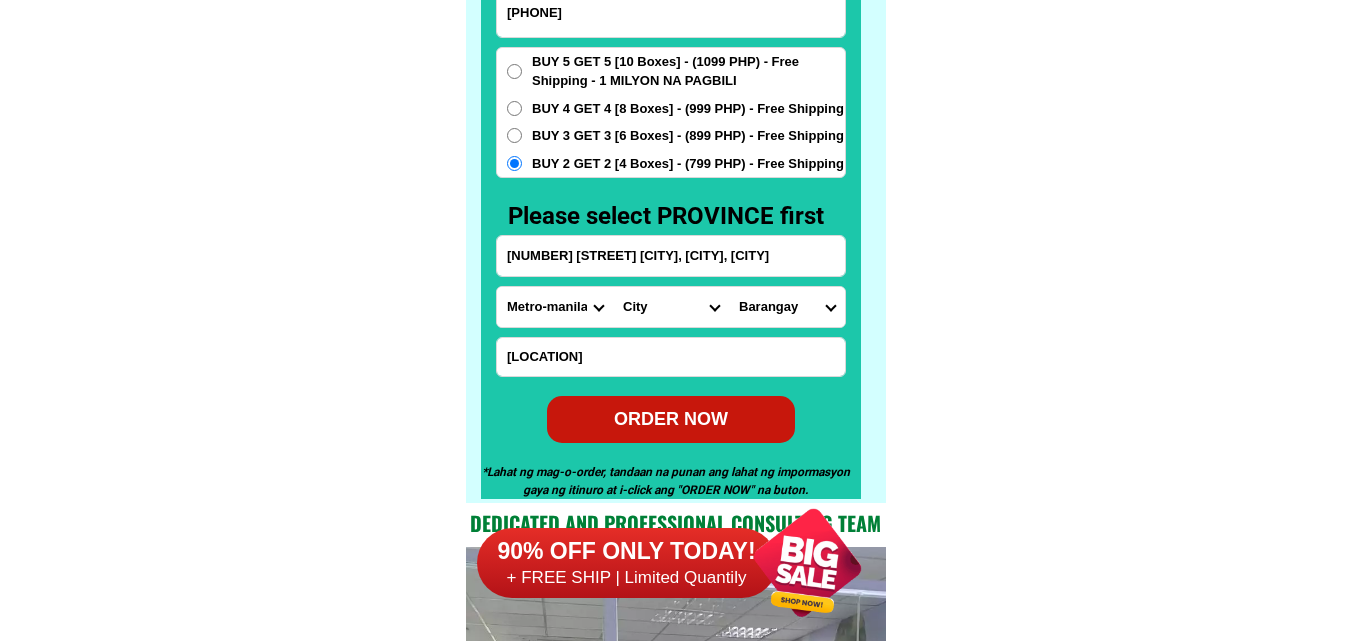 drag, startPoint x: 896, startPoint y: 295, endPoint x: 783, endPoint y: 298, distance: 113.03982 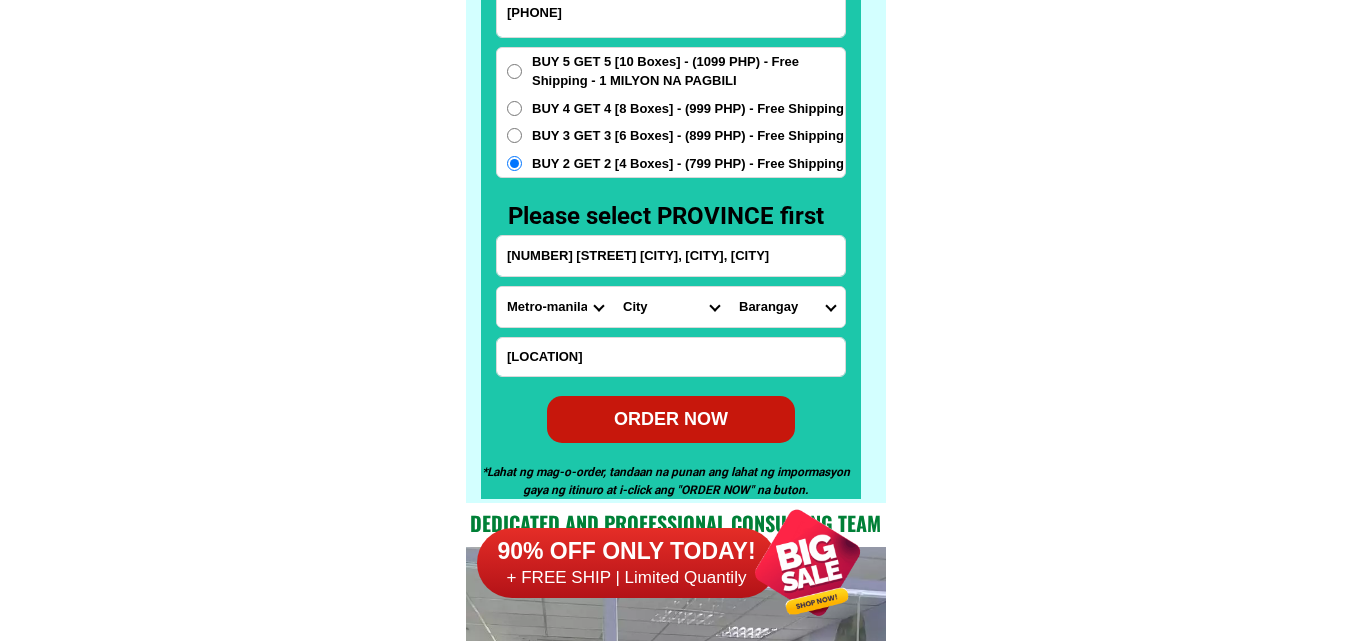 click on "FREE SHIPPING NATIONWIDE Contact Review Introduction Product BONA VITA COFFEE Comprehensive health protection solution
Research by Dr. Willie Ong and Dr. Liza Ong ✅ 𝙰𝚗𝚝𝚒 𝙲𝚊𝚗𝚌𝚎𝚛 ✅ 𝙰𝚗𝚝𝚒 𝚂𝚝𝚛𝚘𝚔𝚎
✅ 𝙰𝚗𝚝𝚒 𝙳𝚒𝚊𝚋𝚎𝚝𝚒𝚌 ✅ 𝙳𝚒𝚊𝚋𝚎𝚝𝚎𝚜 FAKE VS ORIGINAL Noon: nagkaroon ng cancer, hindi makalakad ng normal pagkatapos: uminom ng Bonavita dalawang beses sa isang araw, maaaring maglakad nang mag-isa, bawasan ang mga sintomas ng kanser The product has been certified for
safety and effectiveness Prevent and combat signs of diabetes, hypertension, and cardiovascular diseases Helps strengthen bones and joints Prevent cancer Reduce excess fat Anti-aging BONAVITA CAFE WITH HYDROLYZED COLLAGEN Enemy of the cause of disease LIZA ONG Doc Nutrition Department of Philippines General Hospital shared that BONA VITA CAFE sprouts are the panacea in anti - aging and anti-disease. Start After 1 week" at bounding box center (675, -6301) 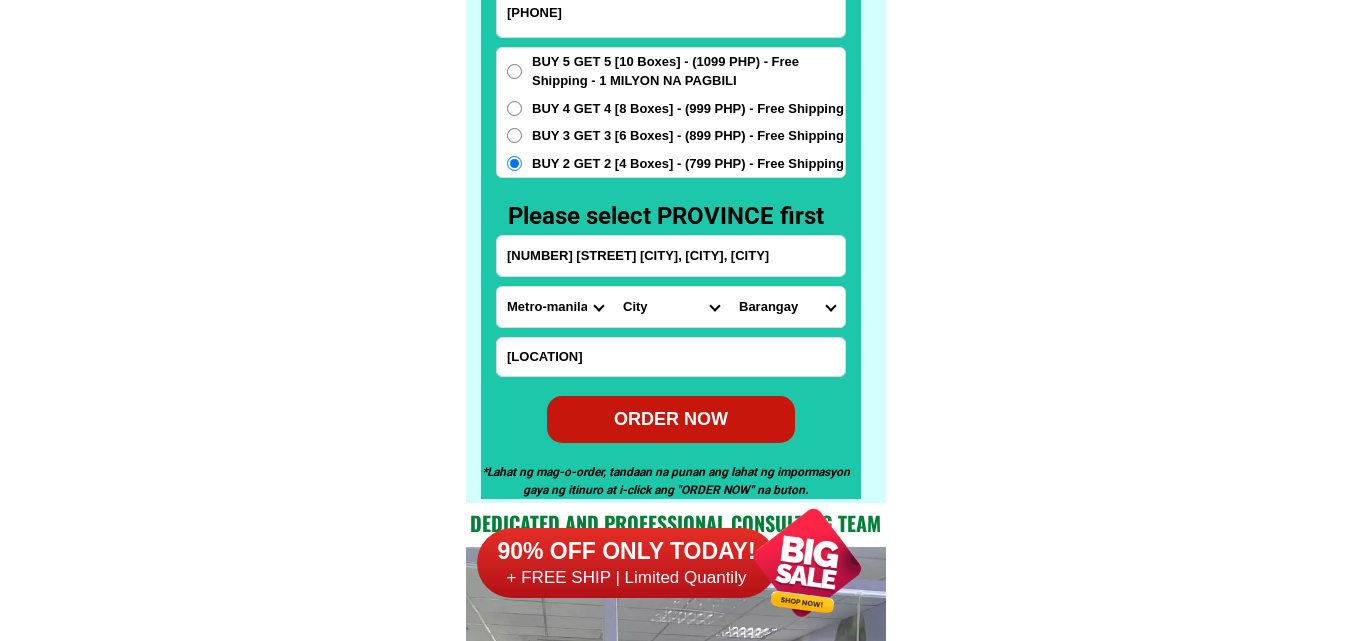 click on "[NUMBER] [STREET] [CITY], [CITY], [CITY]" at bounding box center (671, 256) 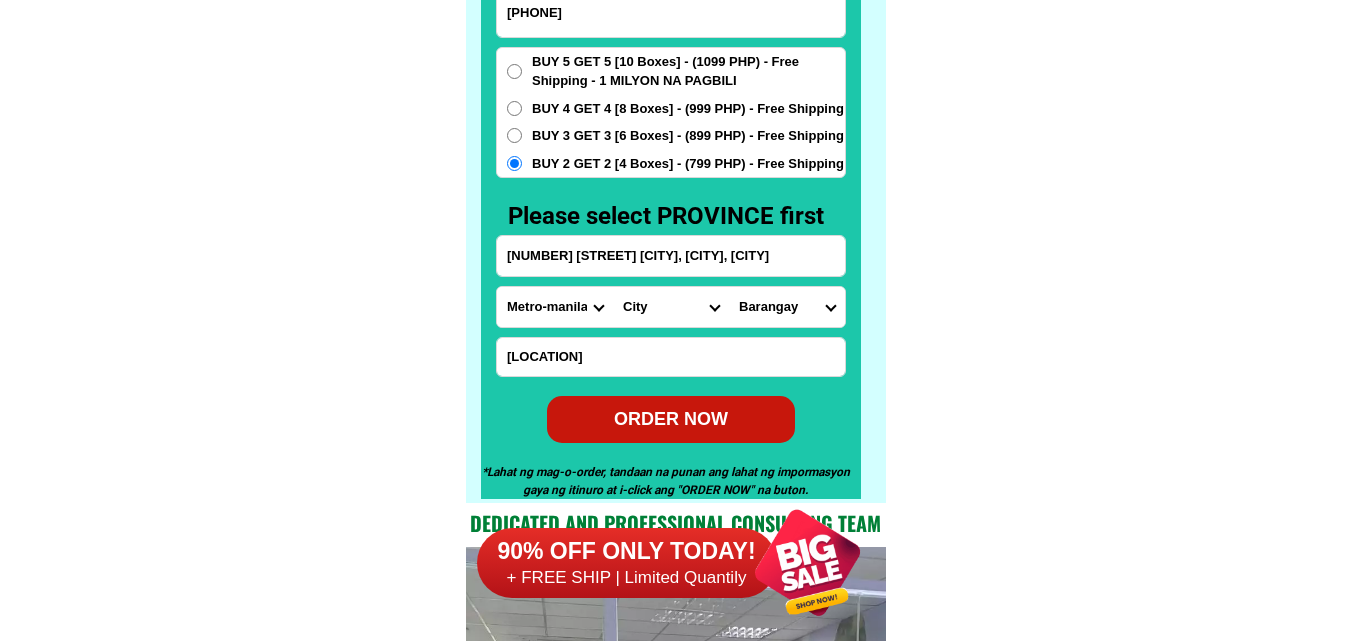 click on "Barangay [NUMBER] Barangay [NUMBER] Barangay [NUMBER] Barangay [NUMBER] Barangay [NUMBER] Barangay [NUMBER] Barangay [NUMBER] Barangay [NUMBER] Barangay [NUMBER] Barangay [NUMBER] Barangay [NUMBER] Barangay [NUMBER] Barangay [NUMBER] Barangay [NUMBER] Barangay [NUMBER] Barangay [NUMBER] Barangay [NUMBER] Barangay [NUMBER] Barangay [NUMBER] Barangay [NUMBER] Barangay [NUMBER] Barangay [NUMBER] Barangay [NUMBER] Barangay [NUMBER] Barangay [NUMBER] Barangay [NUMBER] Barangay [NUMBER] Barangay [NUMBER] Barangay [NUMBER] Barangay [NUMBER] Barangay [NUMBER] Barangay [NUMBER] Barangay [NUMBER] Barangay [NUMBER] Barangay [NUMBER] Barangay [NUMBER] Barangay [NUMBER] Barangay [NUMBER] Barangay [NUMBER] Barangay [NUMBER] Barangay [NUMBER] Barangay [NUMBER] Barangay [NUMBER] Barangay [NUMBER] Barangay [NUMBER] Barangay [NUMBER] Barangay [NUMBER]" at bounding box center [787, 307] 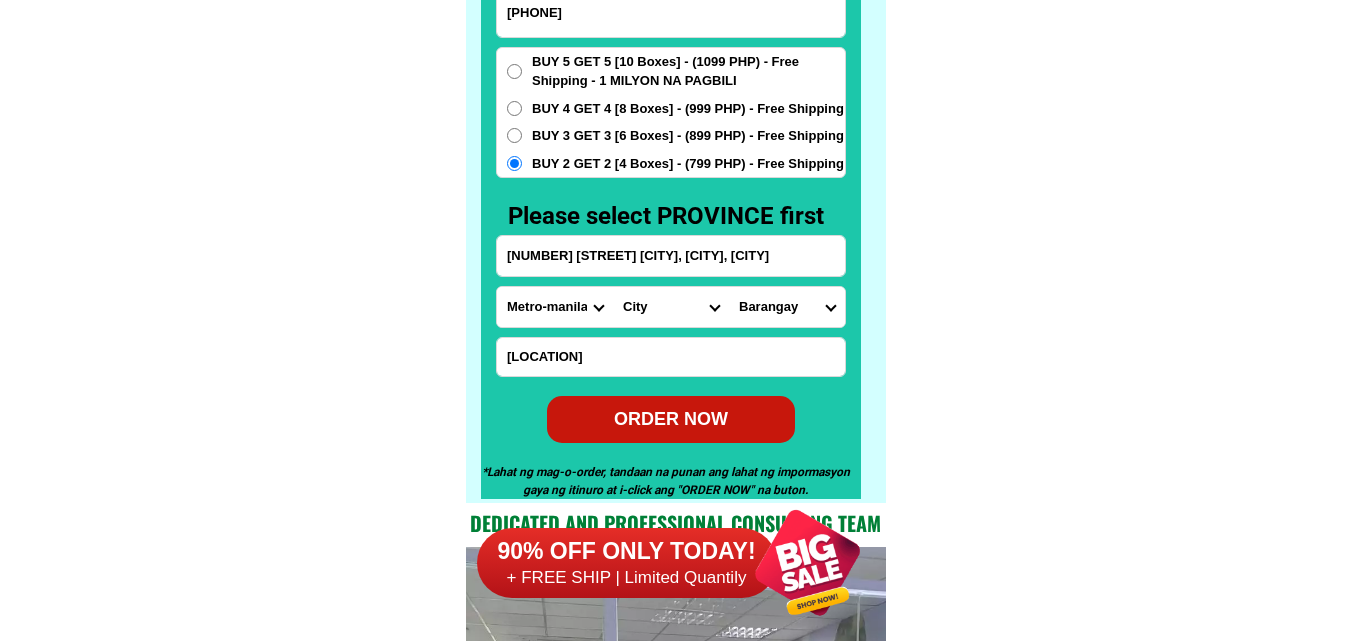 select on "[NUMBER]" 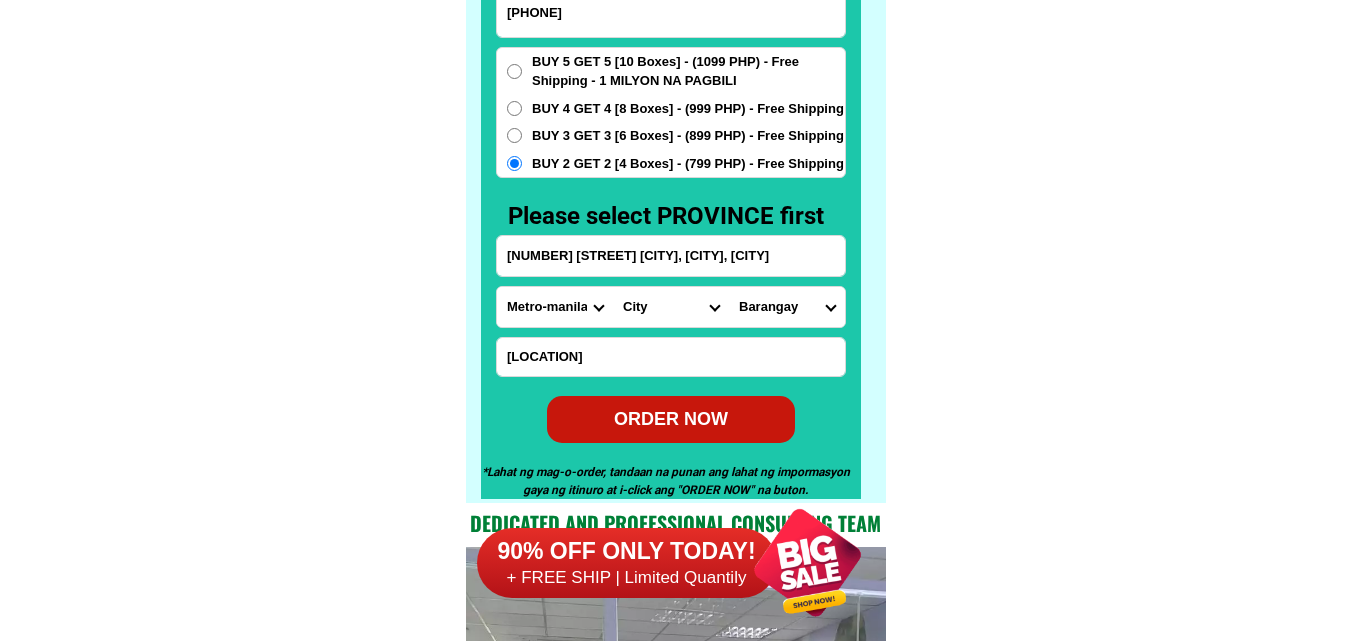 click on "Barangay [NUMBER] Barangay [NUMBER] Barangay [NUMBER] Barangay [NUMBER] Barangay [NUMBER] Barangay [NUMBER] Barangay [NUMBER] Barangay [NUMBER] Barangay [NUMBER] Barangay [NUMBER] Barangay [NUMBER] Barangay [NUMBER] Barangay [NUMBER] Barangay [NUMBER] Barangay [NUMBER] Barangay [NUMBER] Barangay [NUMBER] Barangay [NUMBER] Barangay [NUMBER] Barangay [NUMBER] Barangay [NUMBER] Barangay [NUMBER] Barangay [NUMBER] Barangay [NUMBER] Barangay [NUMBER] Barangay [NUMBER] Barangay [NUMBER] Barangay [NUMBER] Barangay [NUMBER] Barangay [NUMBER] Barangay [NUMBER] Barangay [NUMBER] Barangay [NUMBER] Barangay [NUMBER] Barangay [NUMBER] Barangay [NUMBER] Barangay [NUMBER] Barangay [NUMBER] Barangay [NUMBER] Barangay [NUMBER] Barangay [NUMBER] Barangay [NUMBER] Barangay [NUMBER] Barangay [NUMBER] Barangay [NUMBER] Barangay [NUMBER] Barangay [NUMBER]" at bounding box center (787, 307) 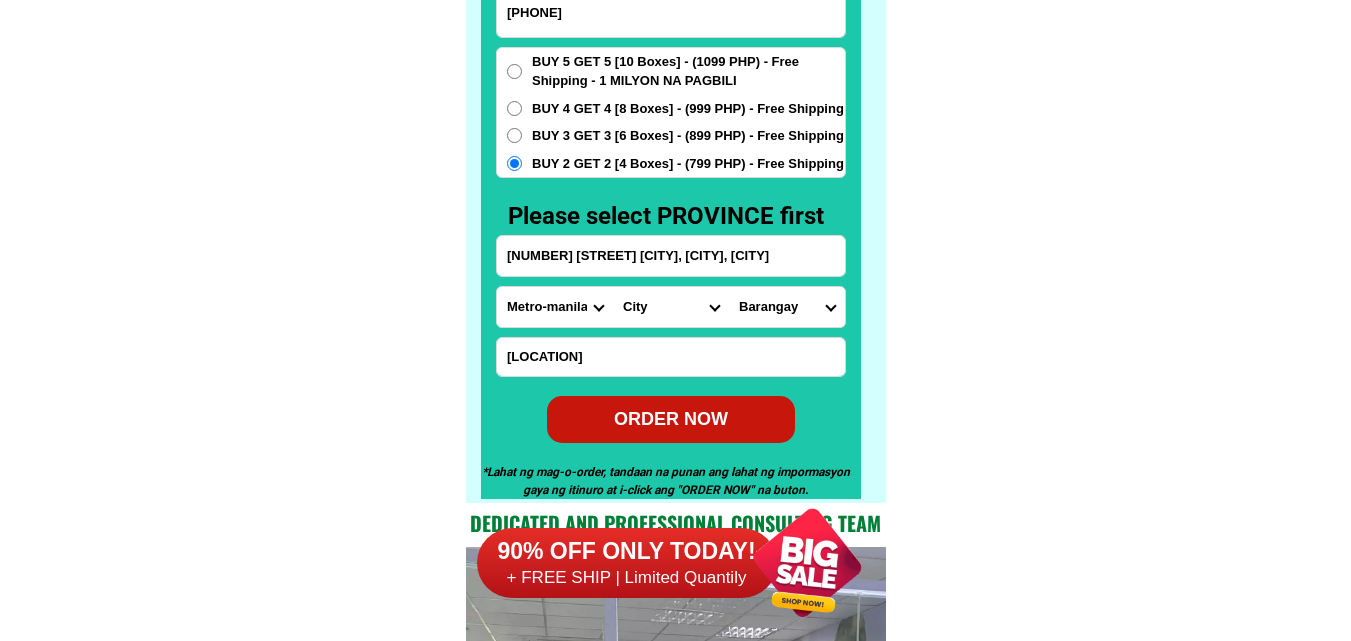 drag, startPoint x: 970, startPoint y: 208, endPoint x: 832, endPoint y: 225, distance: 139.04315 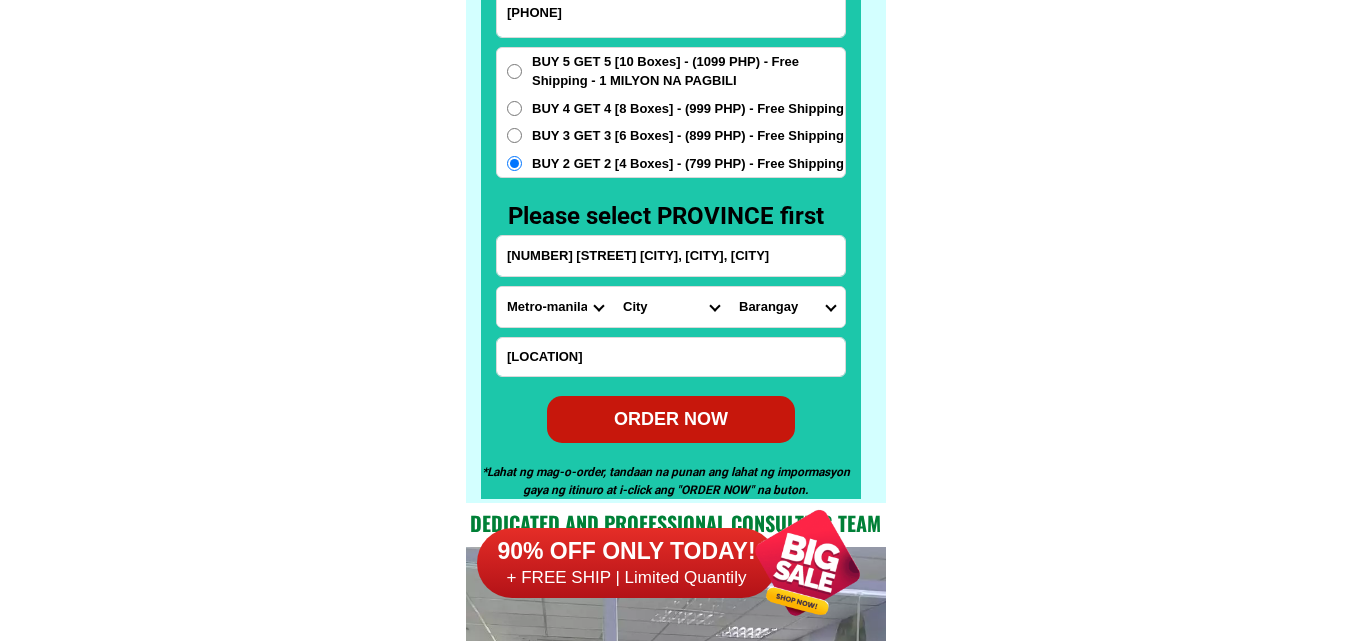click on "FREE SHIPPING NATIONWIDE Contact Review Introduction Product BONA VITA COFFEE Comprehensive health protection solution
Research by Dr. Willie Ong and Dr. Liza Ong ✅ 𝙰𝚗𝚝𝚒 𝙲𝚊𝚗𝚌𝚎𝚛 ✅ 𝙰𝚗𝚝𝚒 𝚂𝚝𝚛𝚘𝚔𝚎
✅ 𝙰𝚗𝚝𝚒 𝙳𝚒𝚊𝚋𝚎𝚝𝚒𝚌 ✅ 𝙳𝚒𝚊𝚋𝚎𝚝𝚎𝚜 FAKE VS ORIGINAL Noon: nagkaroon ng cancer, hindi makalakad ng normal pagkatapos: uminom ng Bonavita dalawang beses sa isang araw, maaaring maglakad nang mag-isa, bawasan ang mga sintomas ng kanser The product has been certified for
safety and effectiveness Prevent and combat signs of diabetes, hypertension, and cardiovascular diseases Helps strengthen bones and joints Prevent cancer Reduce excess fat Anti-aging BONAVITA CAFE WITH HYDROLYZED COLLAGEN Enemy of the cause of disease LIZA ONG Doc Nutrition Department of Philippines General Hospital shared that BONA VITA CAFE sprouts are the panacea in anti - aging and anti-disease. Start After 1 week" at bounding box center (675, -6301) 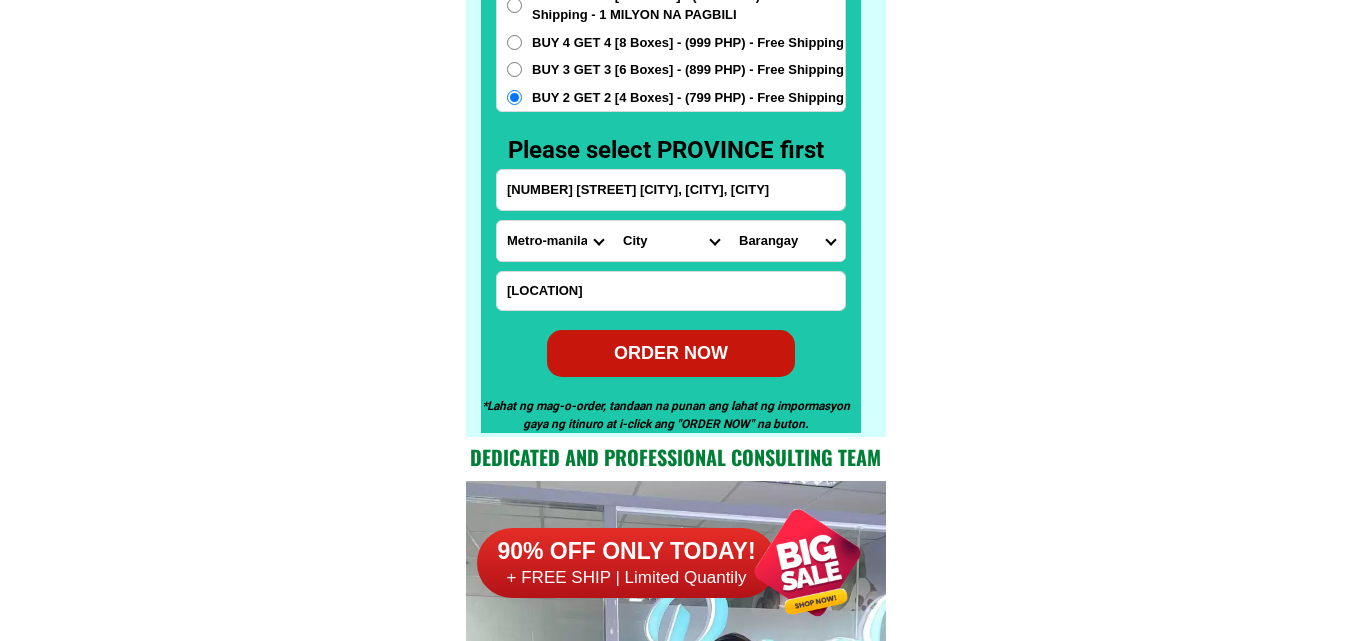 scroll, scrollTop: 15846, scrollLeft: 0, axis: vertical 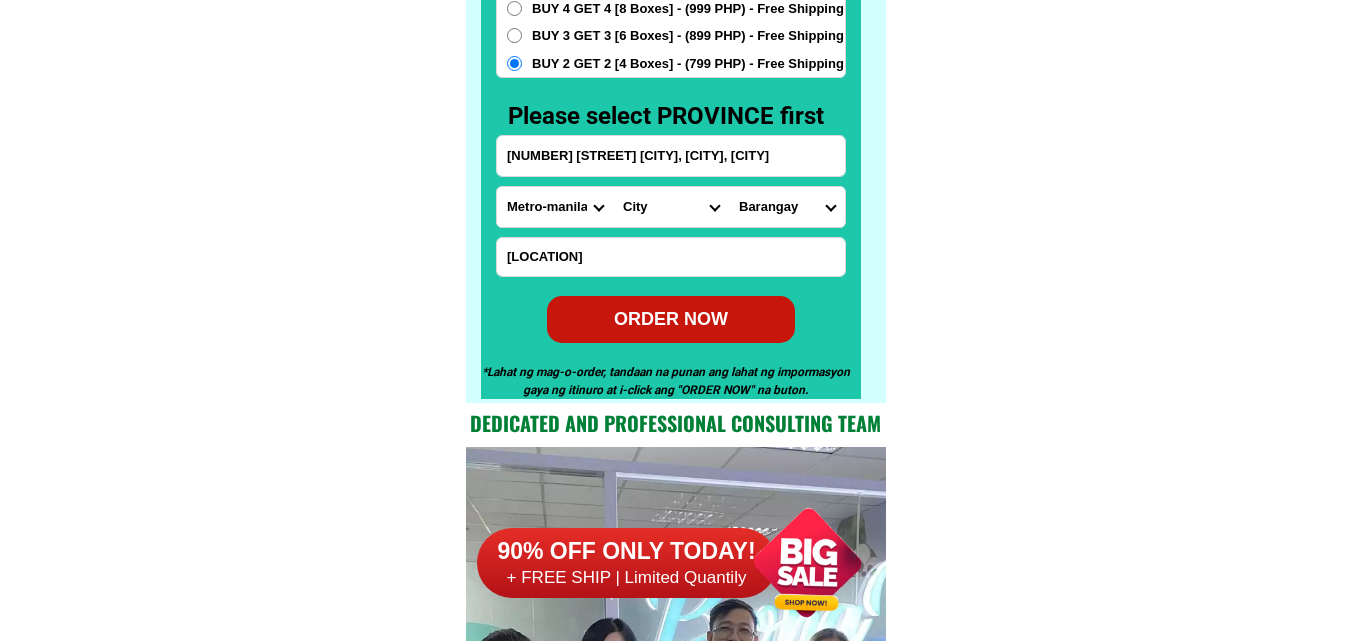click on "ORDER NOW" at bounding box center [671, 318] 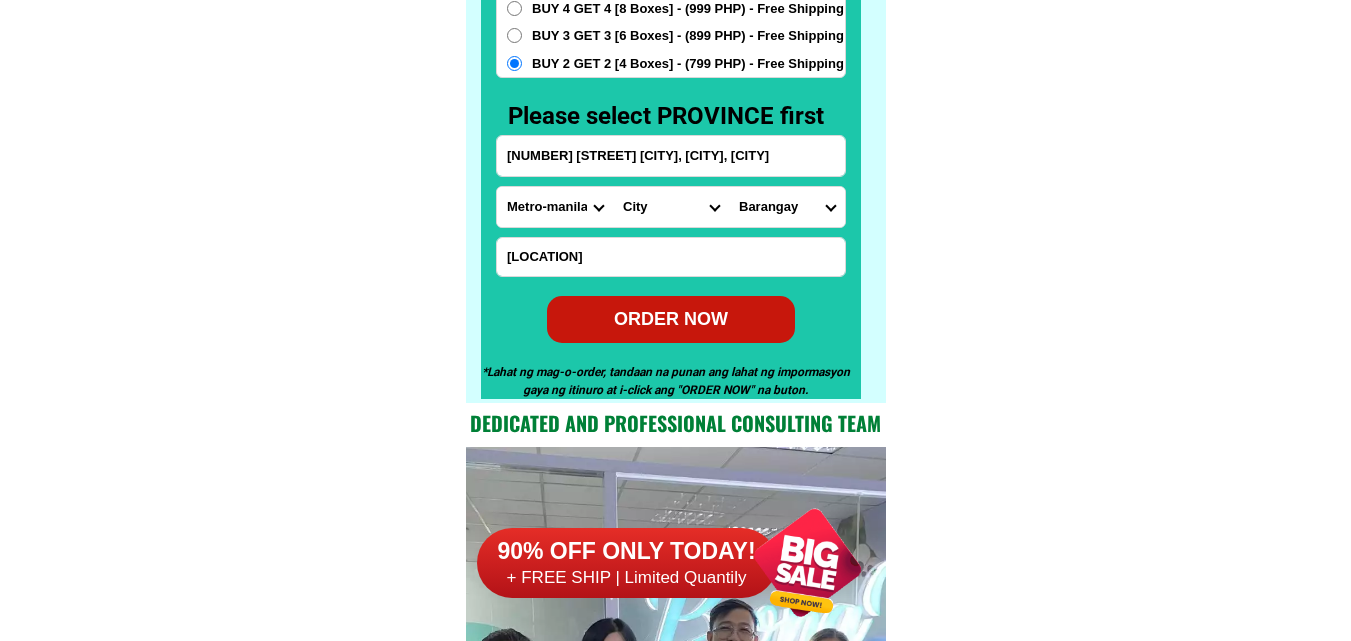 type on "[LOCATION]" 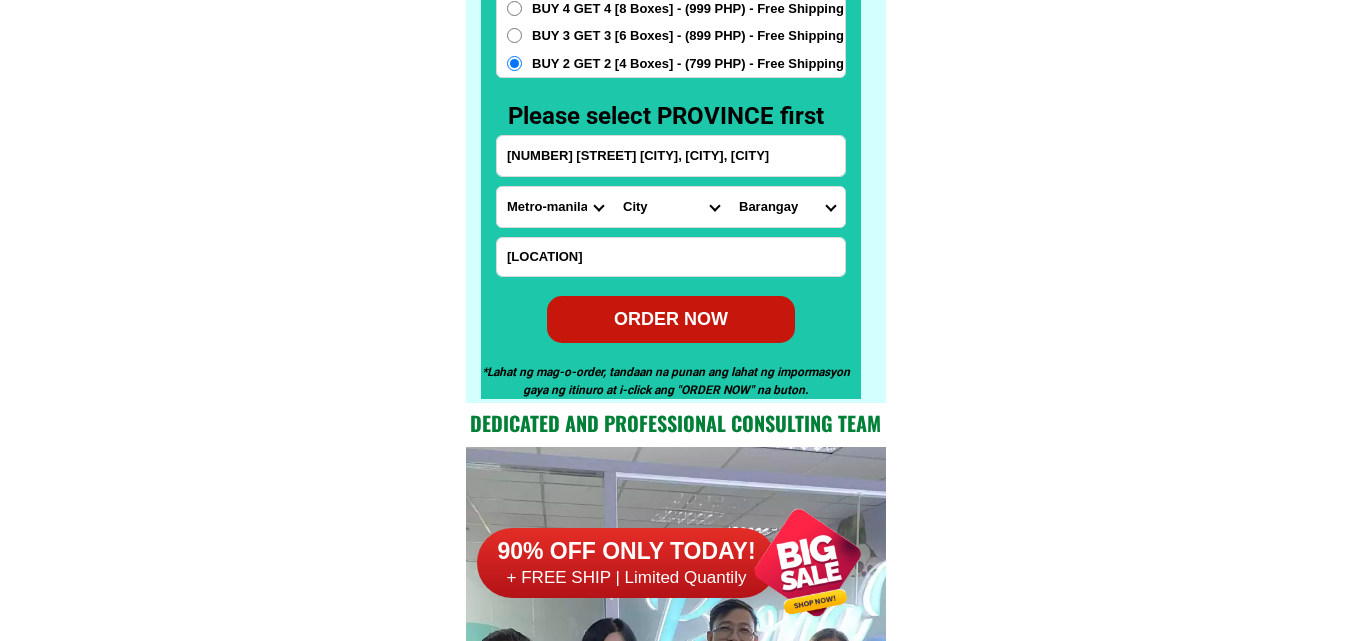 radio on "true" 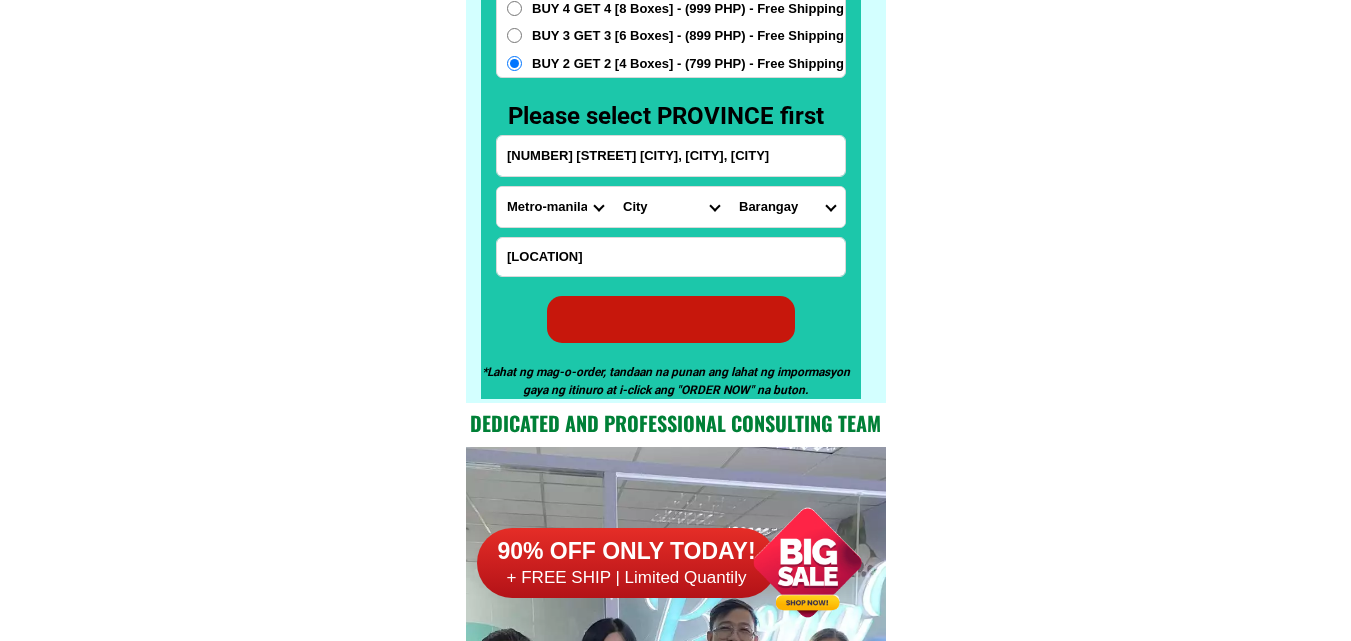 radio on "true" 